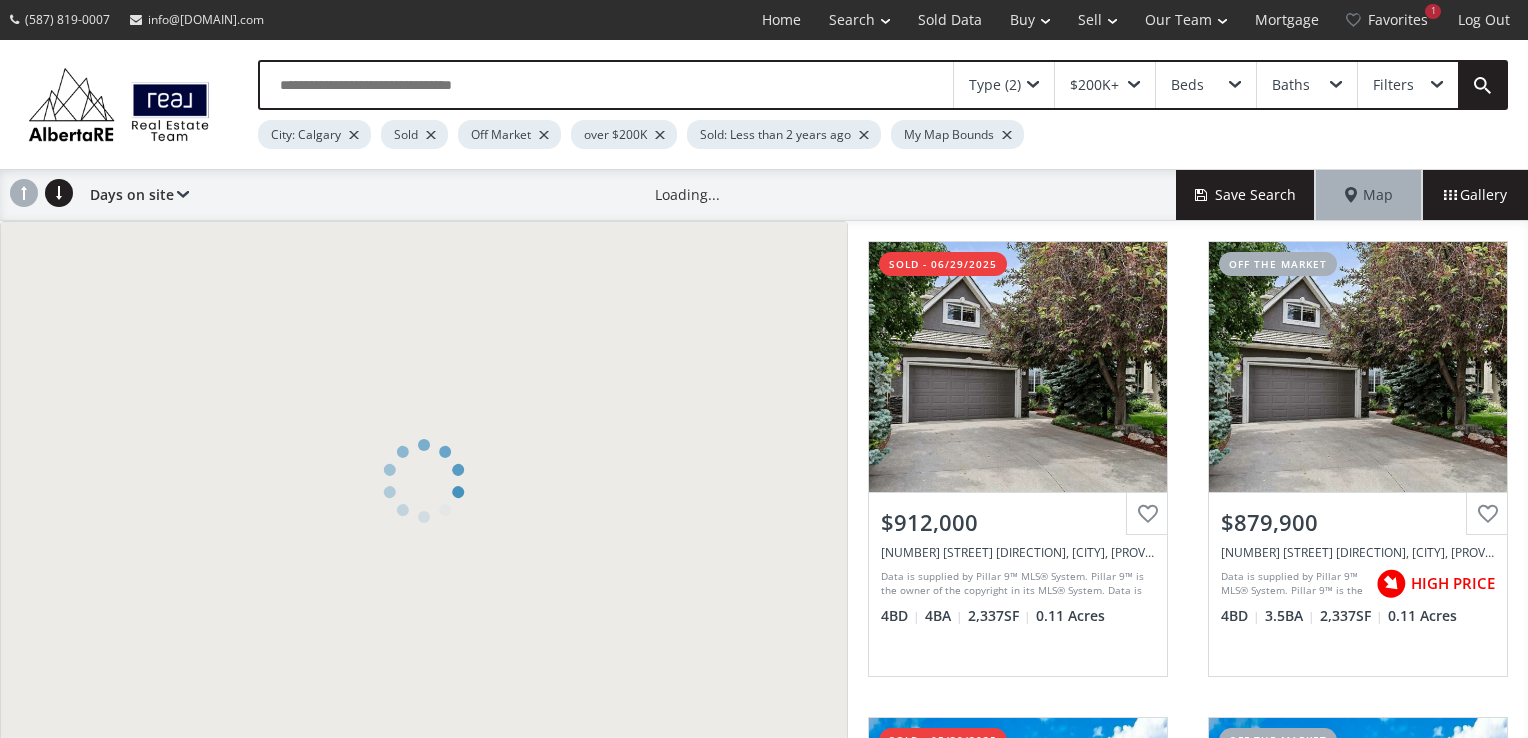 scroll, scrollTop: 0, scrollLeft: 0, axis: both 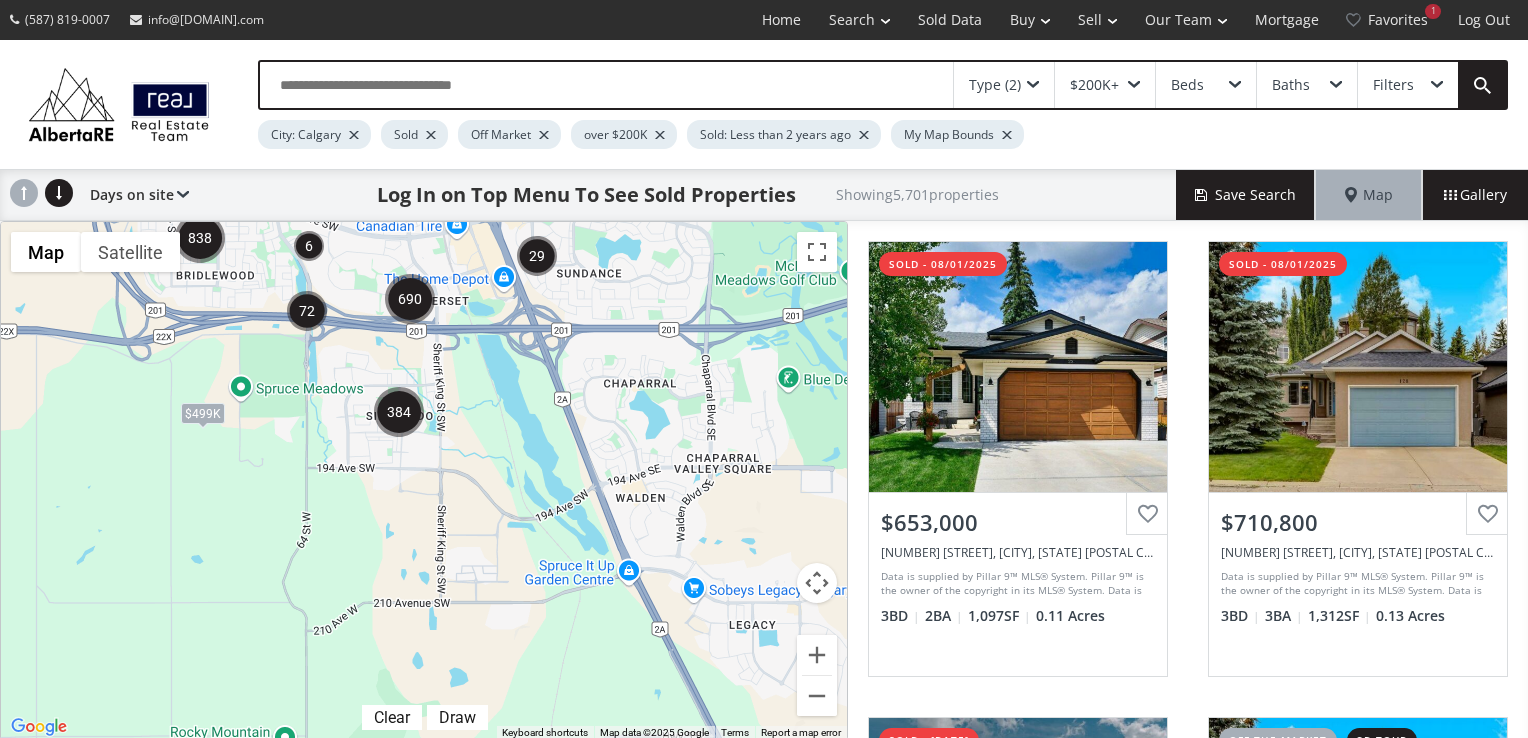 drag, startPoint x: 797, startPoint y: 451, endPoint x: 493, endPoint y: 166, distance: 416.70255 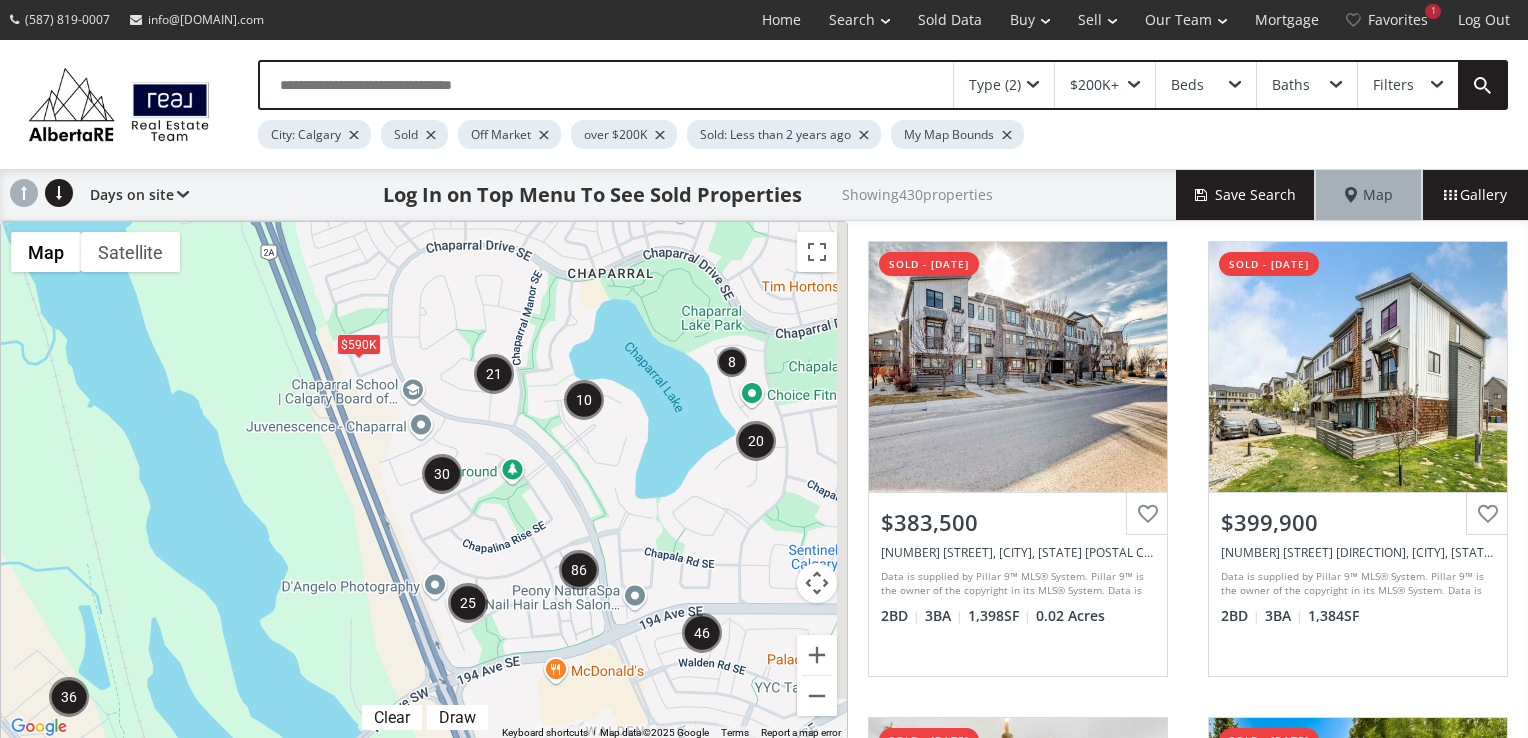 drag, startPoint x: 707, startPoint y: 331, endPoint x: 625, endPoint y: 441, distance: 137.20058 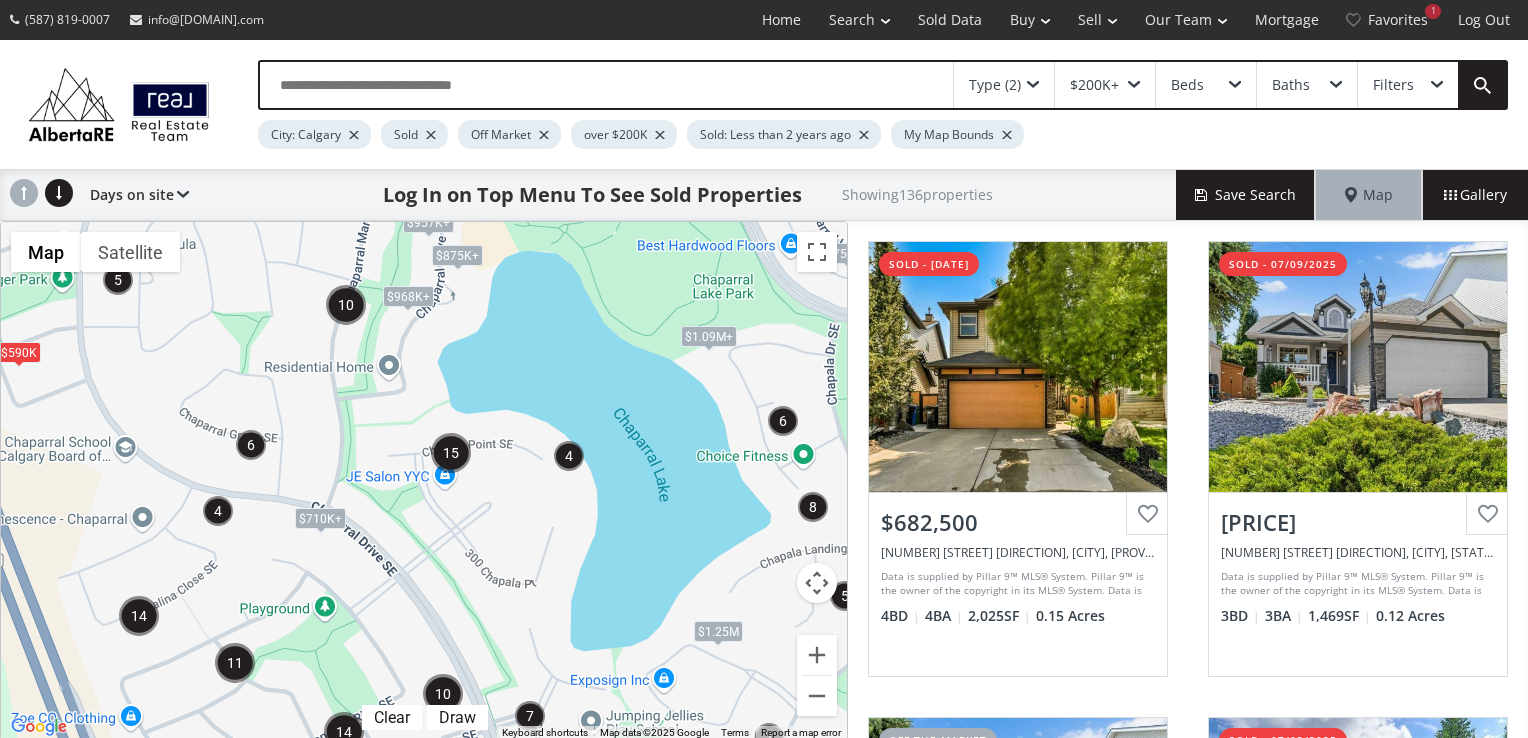 drag, startPoint x: 673, startPoint y: 438, endPoint x: 685, endPoint y: 478, distance: 41.761227 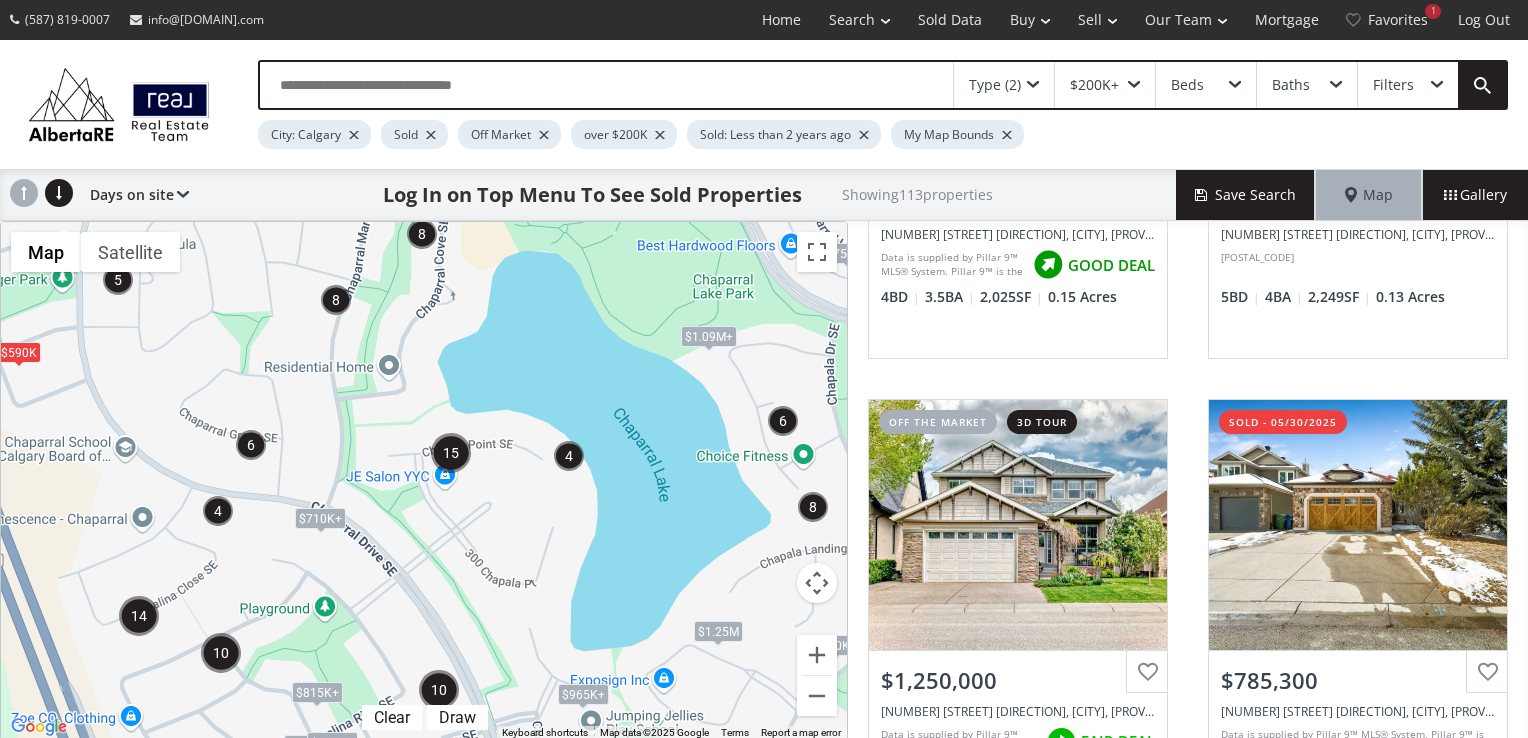 scroll, scrollTop: 1405, scrollLeft: 0, axis: vertical 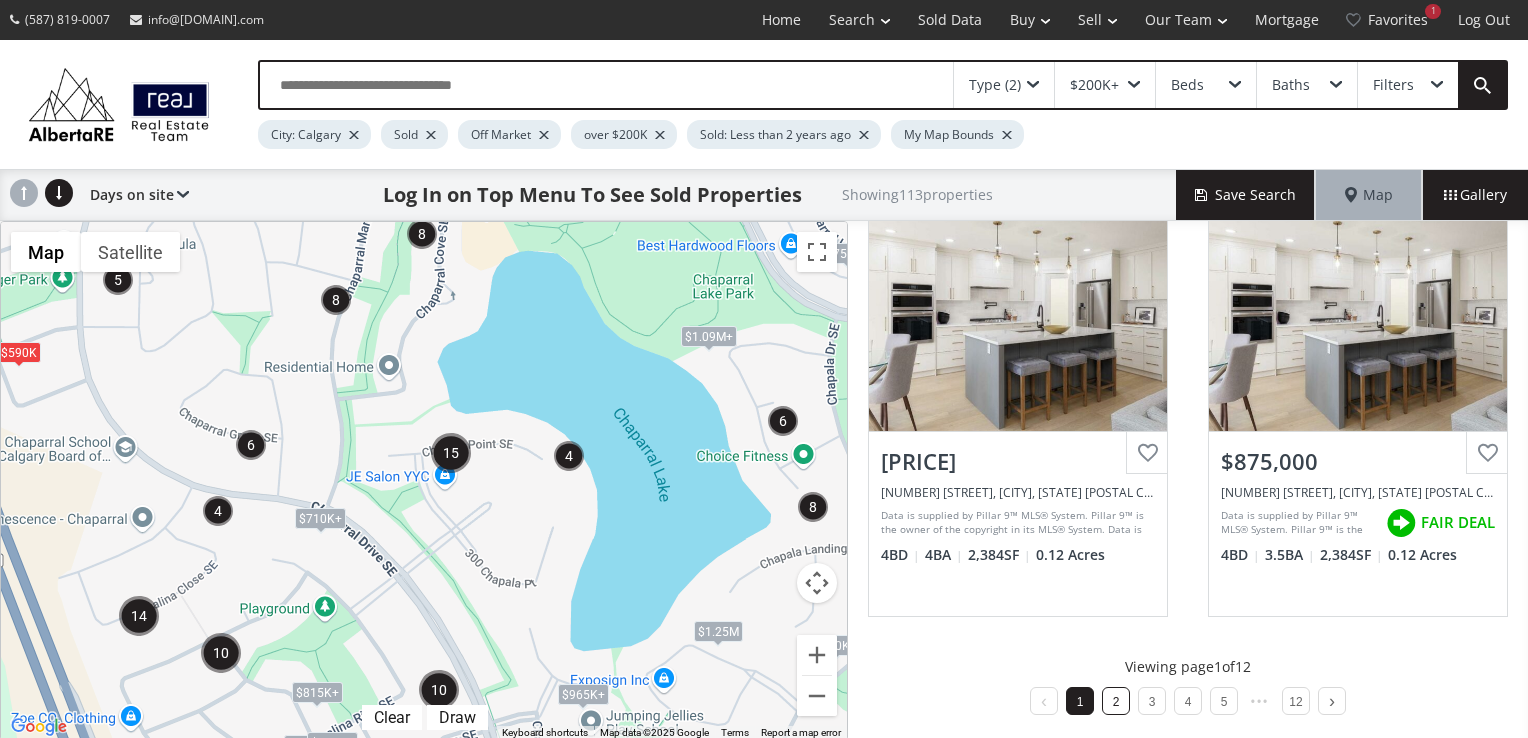 click on "2" at bounding box center (1116, 702) 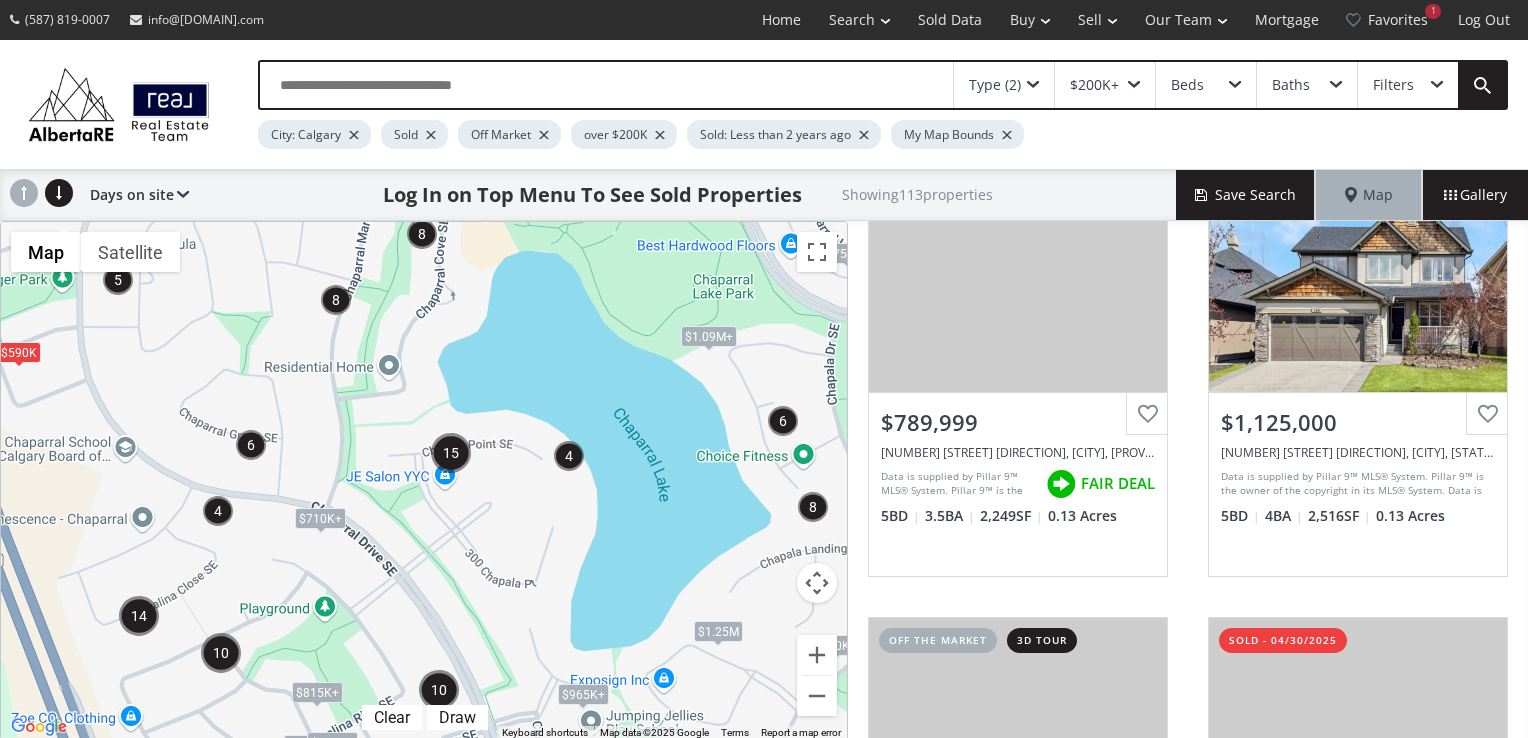 scroll, scrollTop: 0, scrollLeft: 0, axis: both 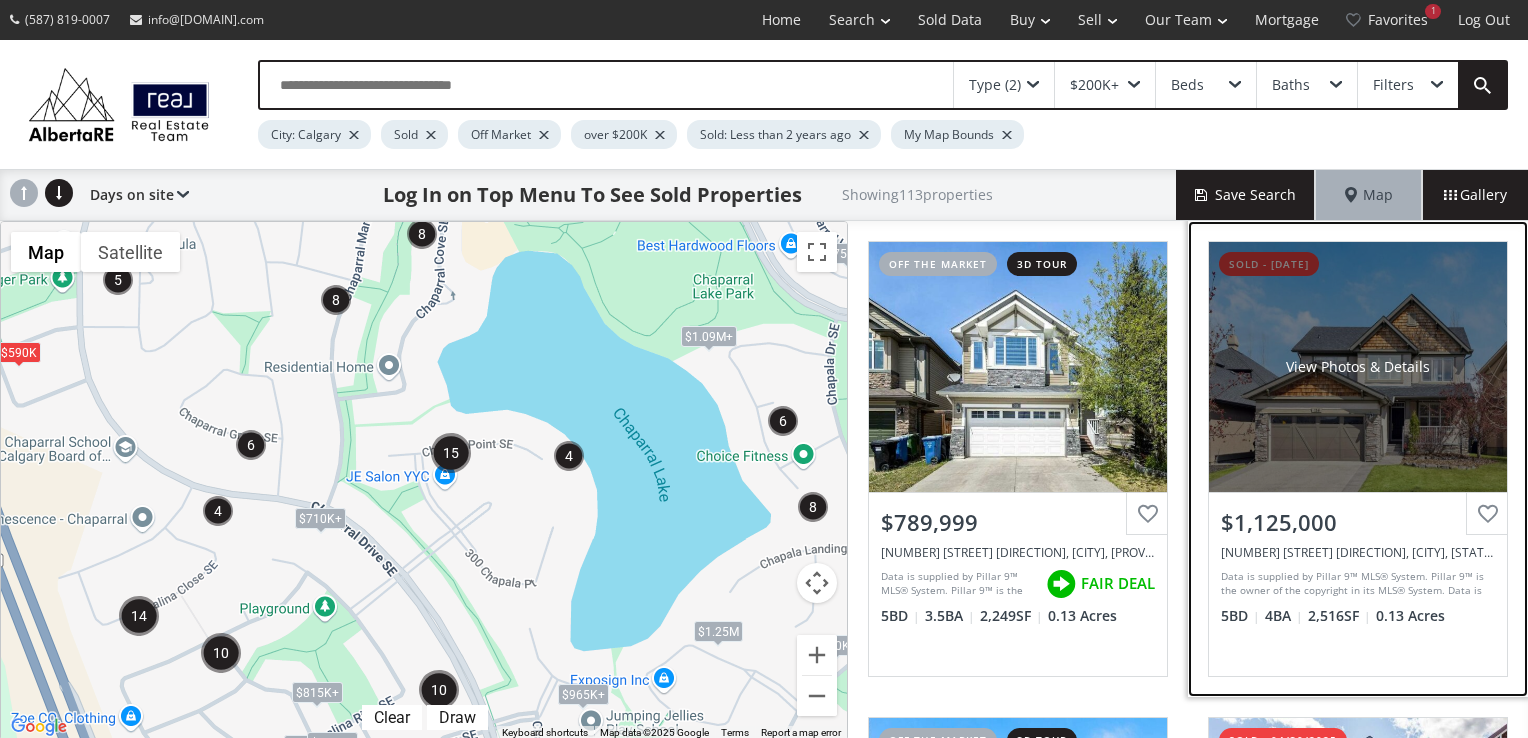 click on "View Photos & Details" at bounding box center [1358, 367] 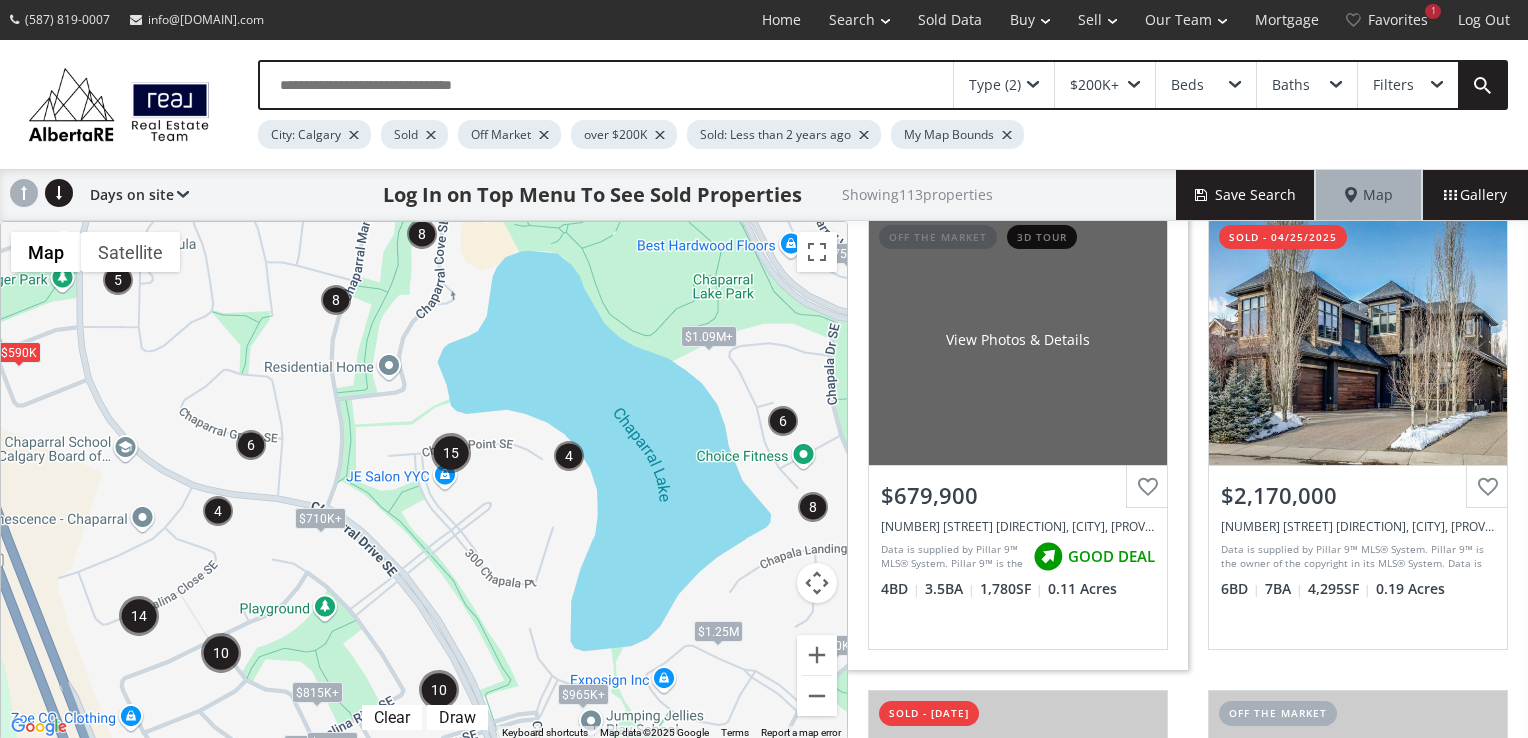 scroll, scrollTop: 1400, scrollLeft: 0, axis: vertical 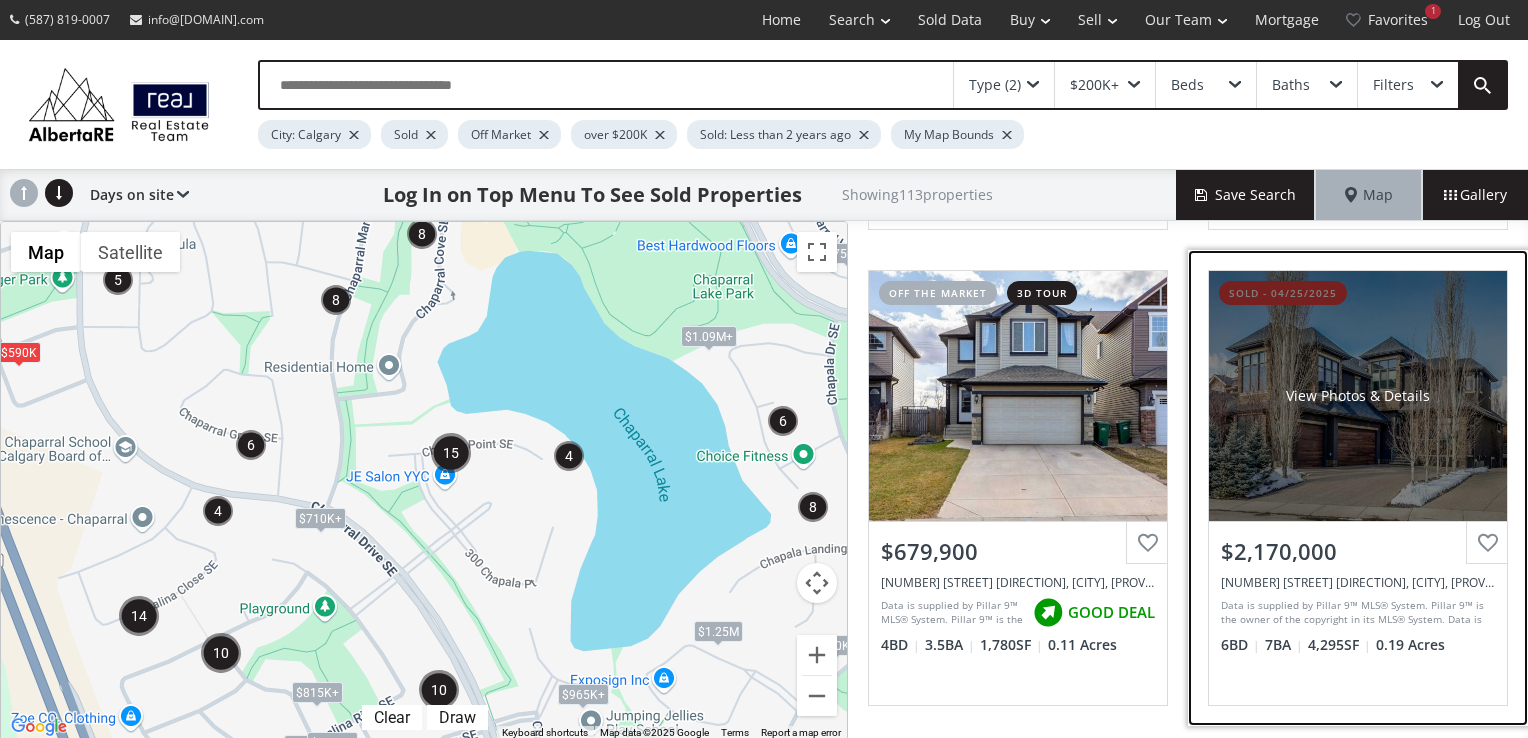 click on "View Photos & Details" at bounding box center [1358, 396] 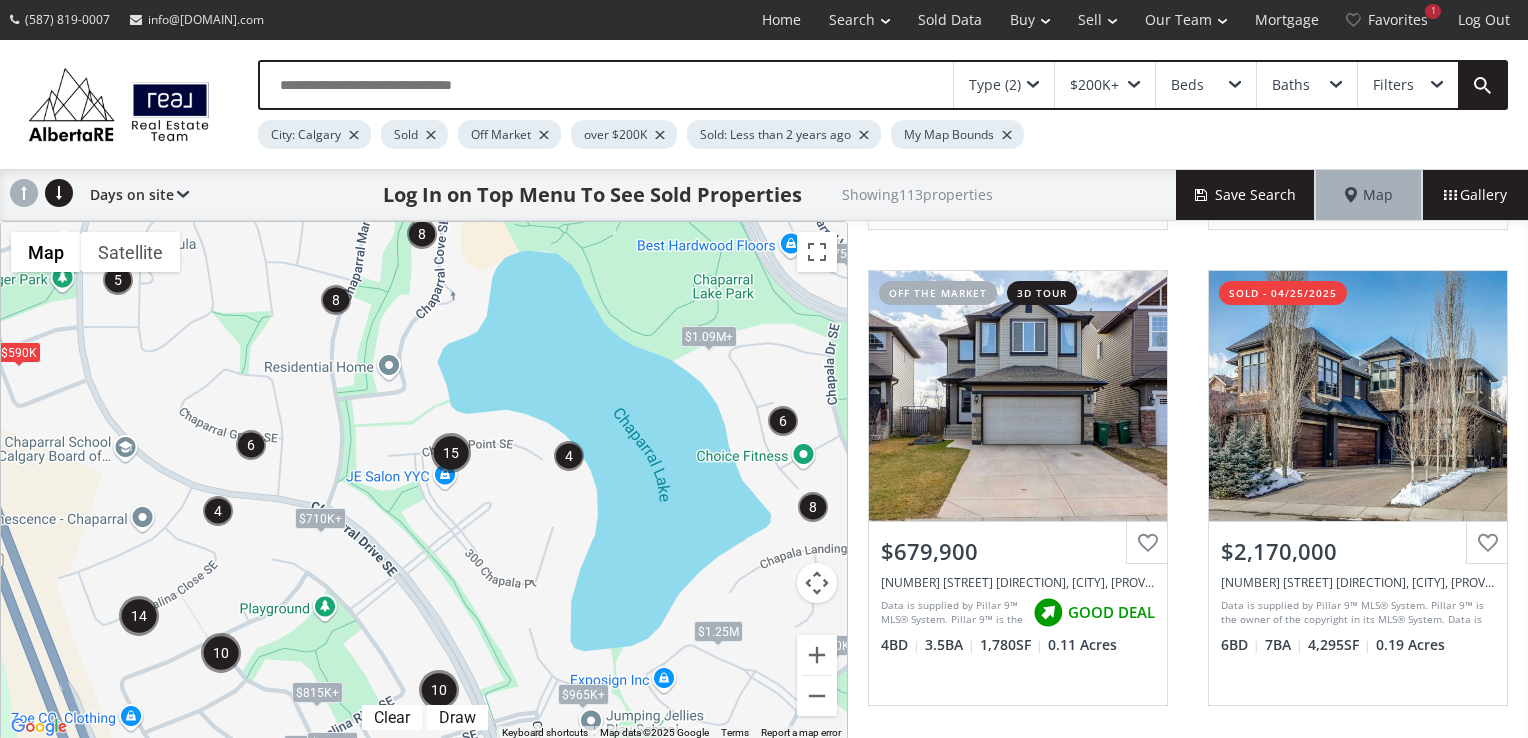 click on "To navigate, press the arrow keys. $750K+ $750K+ $650K+ $650K+ $1.25M $700K+ $700K+ $650K+ $650K+ $750K+ $750K+ $965K+ $815K+ $1.09M+ $815K+ $600K+ $600K+ $1.09M+ $965K+ $725K+ $710K+ $710K+ $725K+ $965K+ $590K" at bounding box center [424, 481] 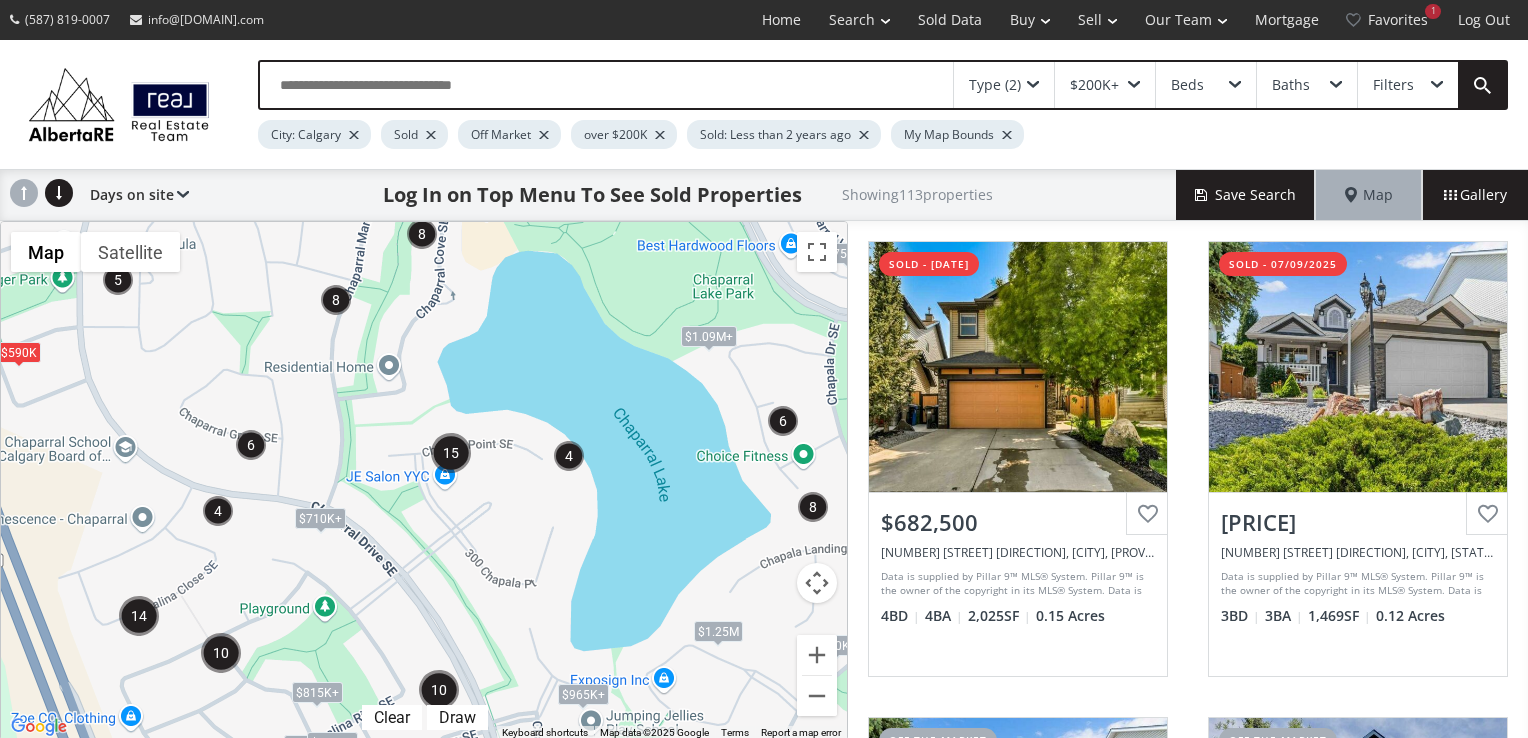 scroll, scrollTop: 0, scrollLeft: 0, axis: both 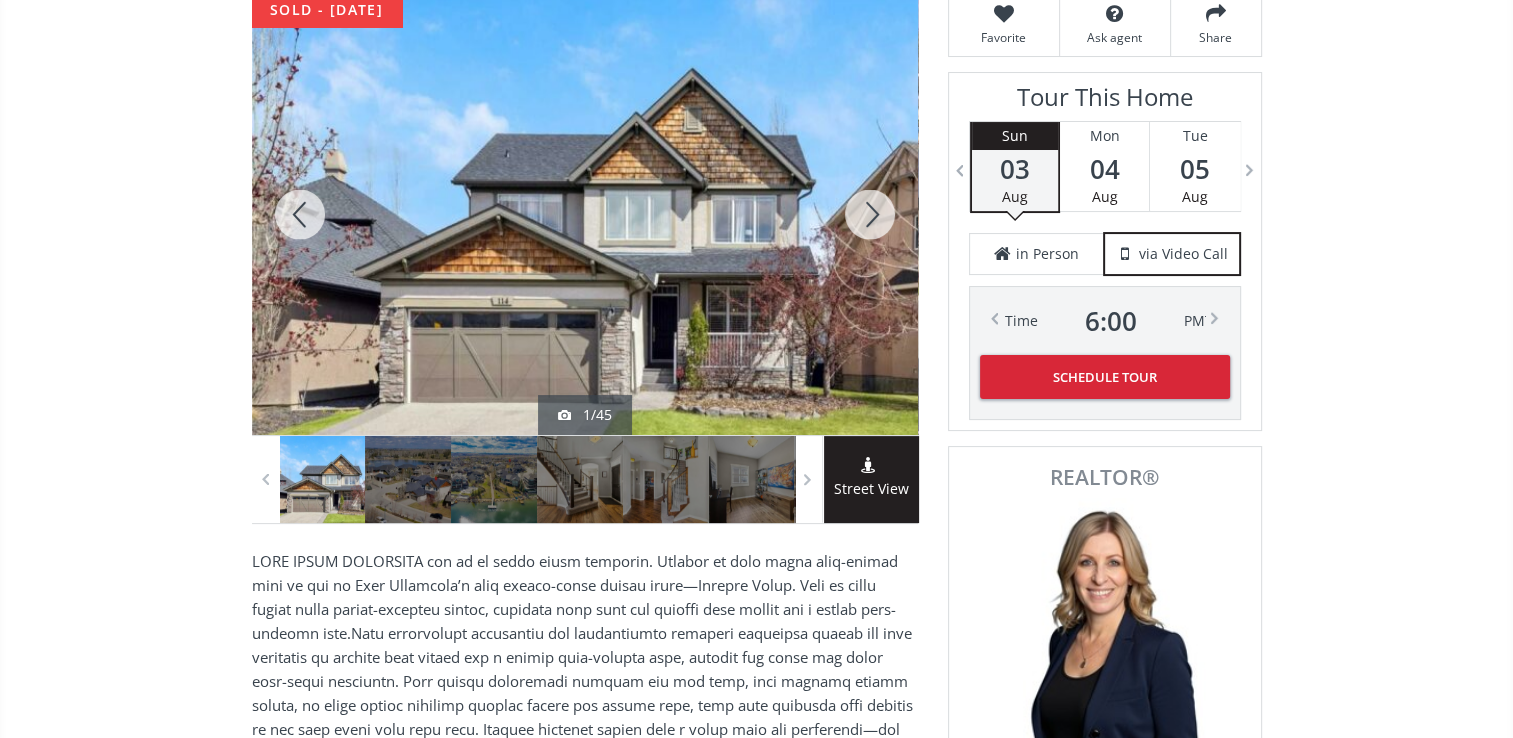 click at bounding box center (870, 214) 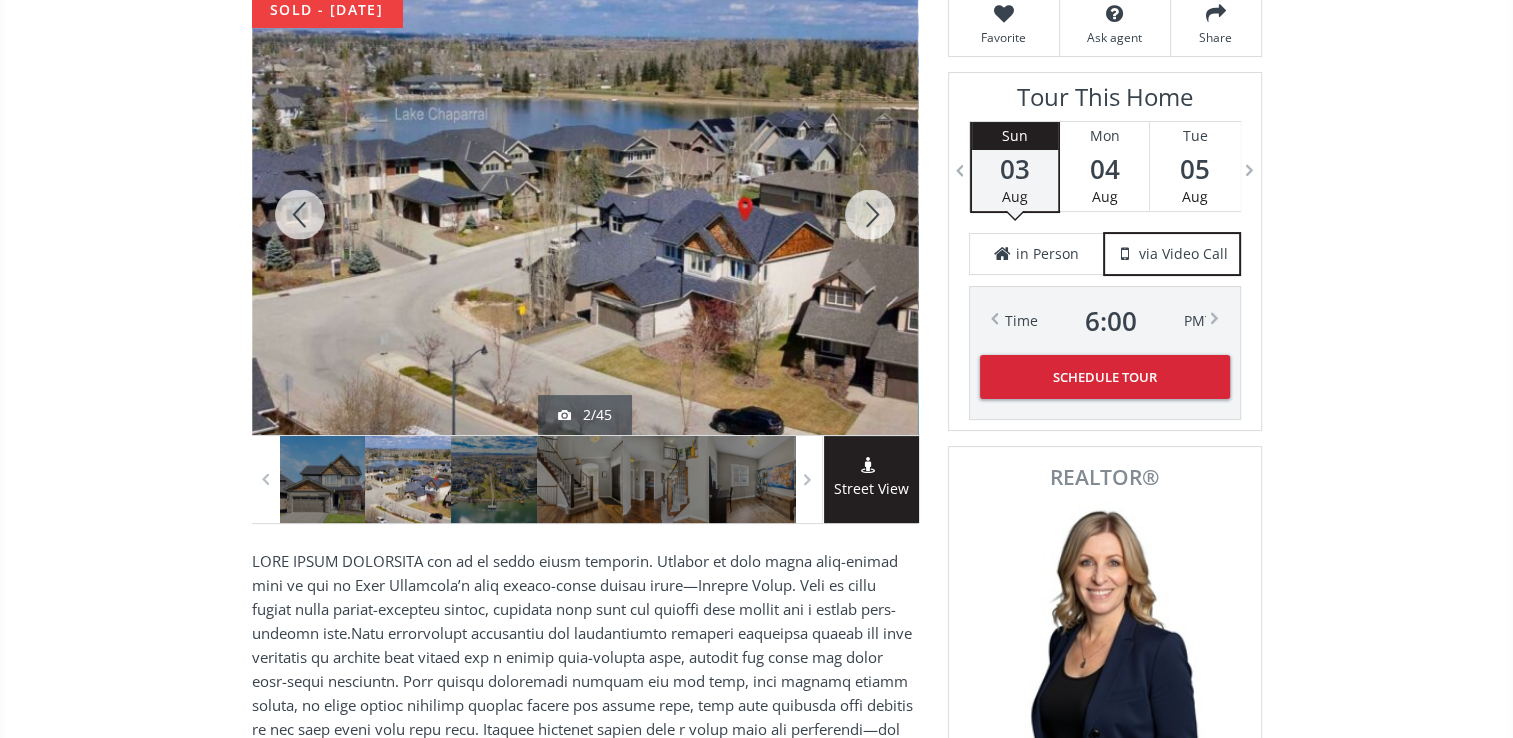 click at bounding box center [870, 214] 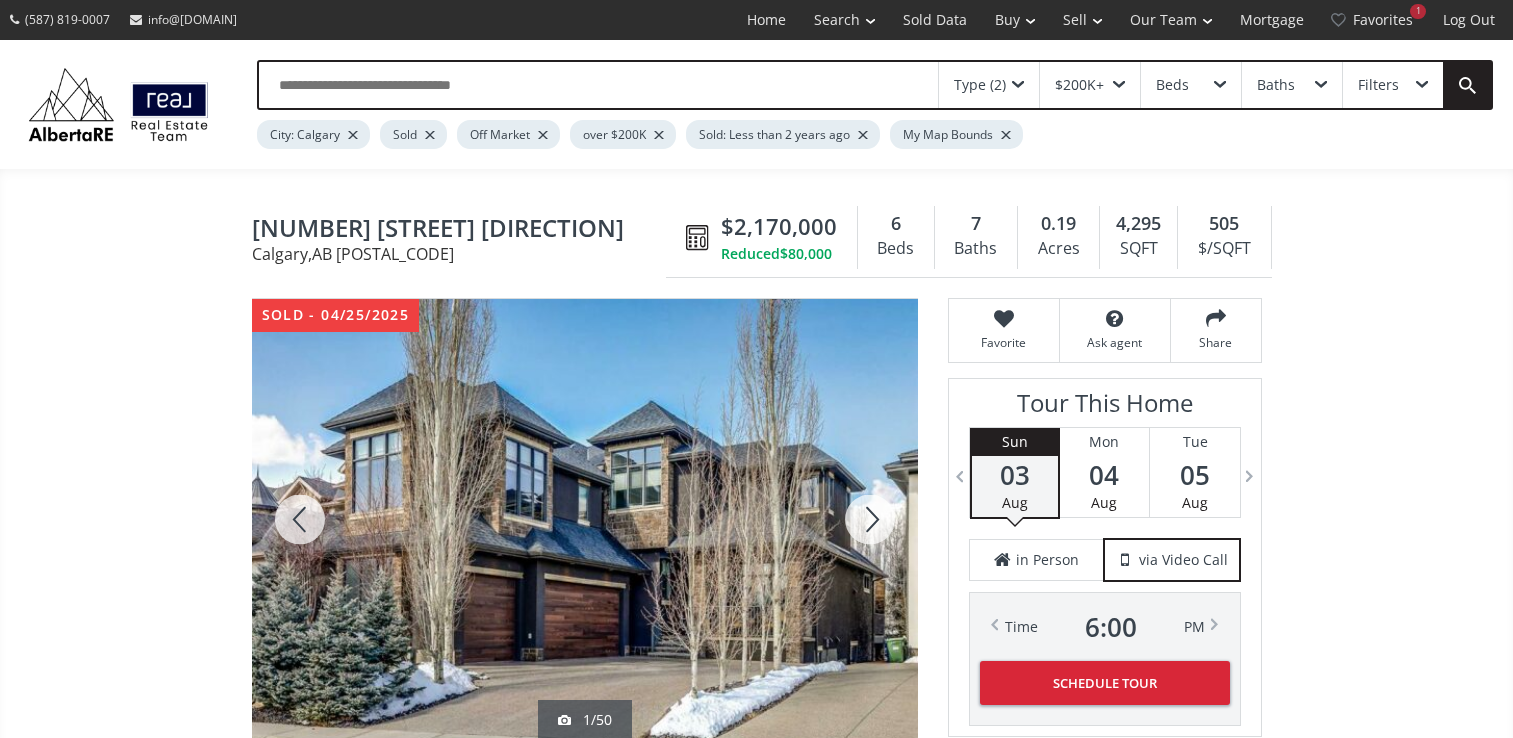 scroll, scrollTop: 0, scrollLeft: 0, axis: both 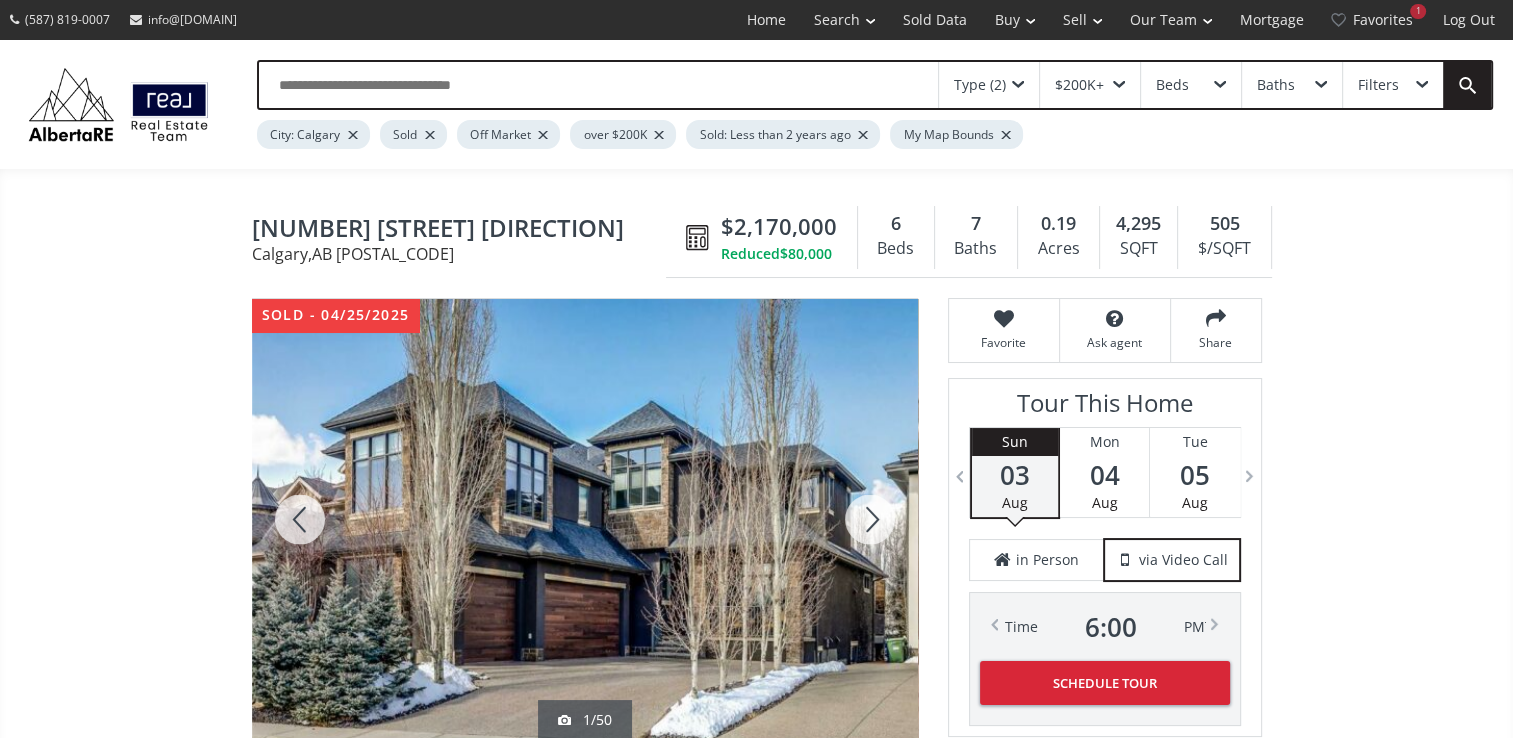 click at bounding box center [870, 519] 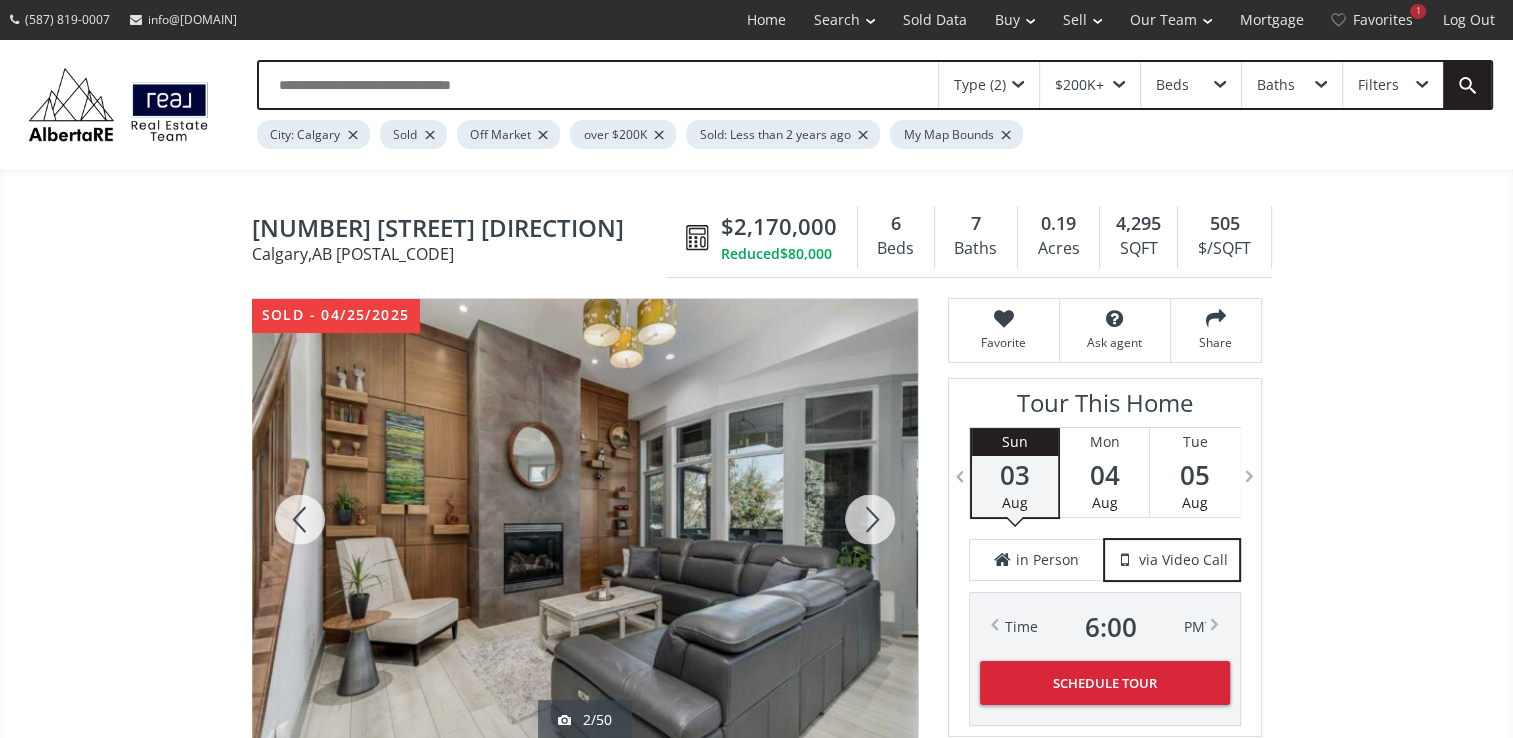 click at bounding box center (870, 519) 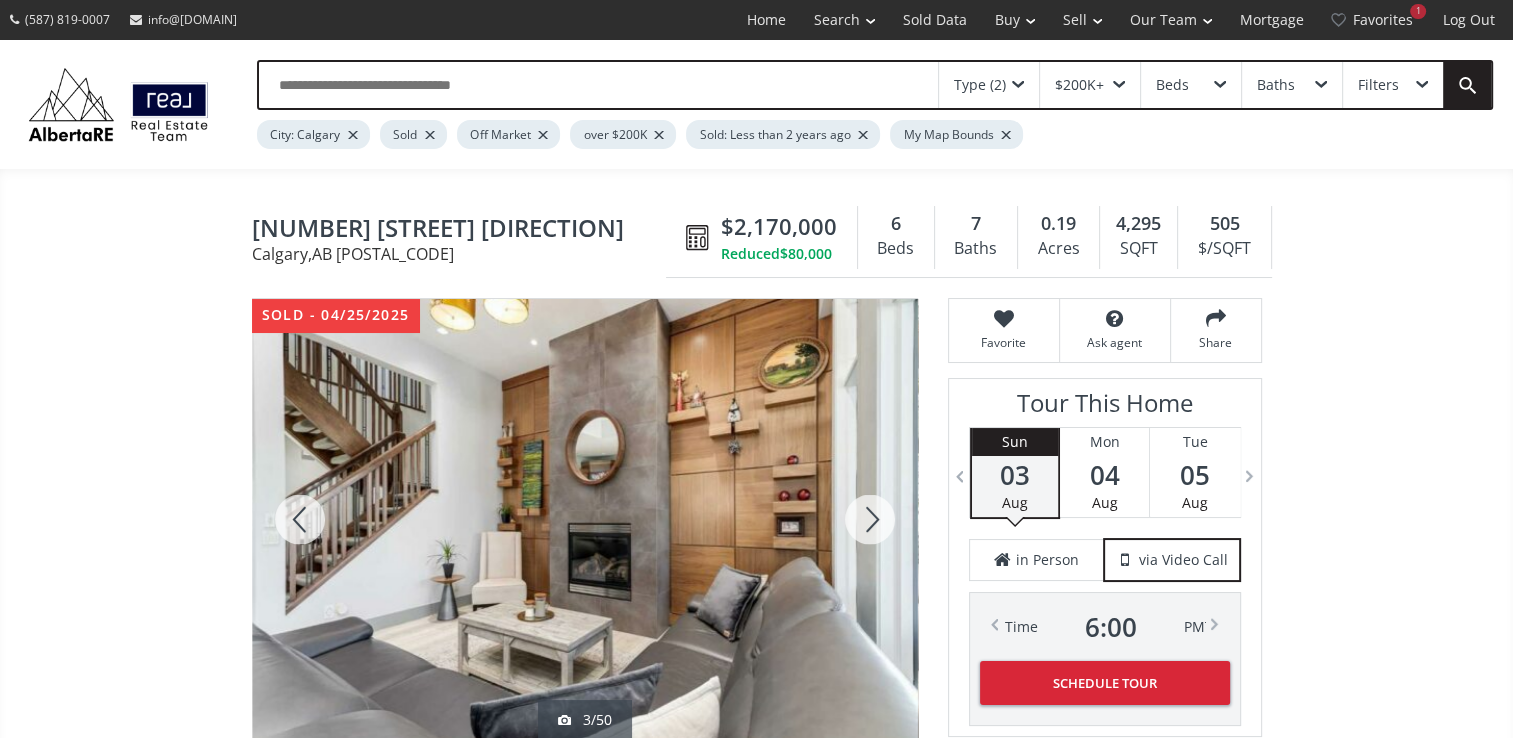 click at bounding box center (870, 519) 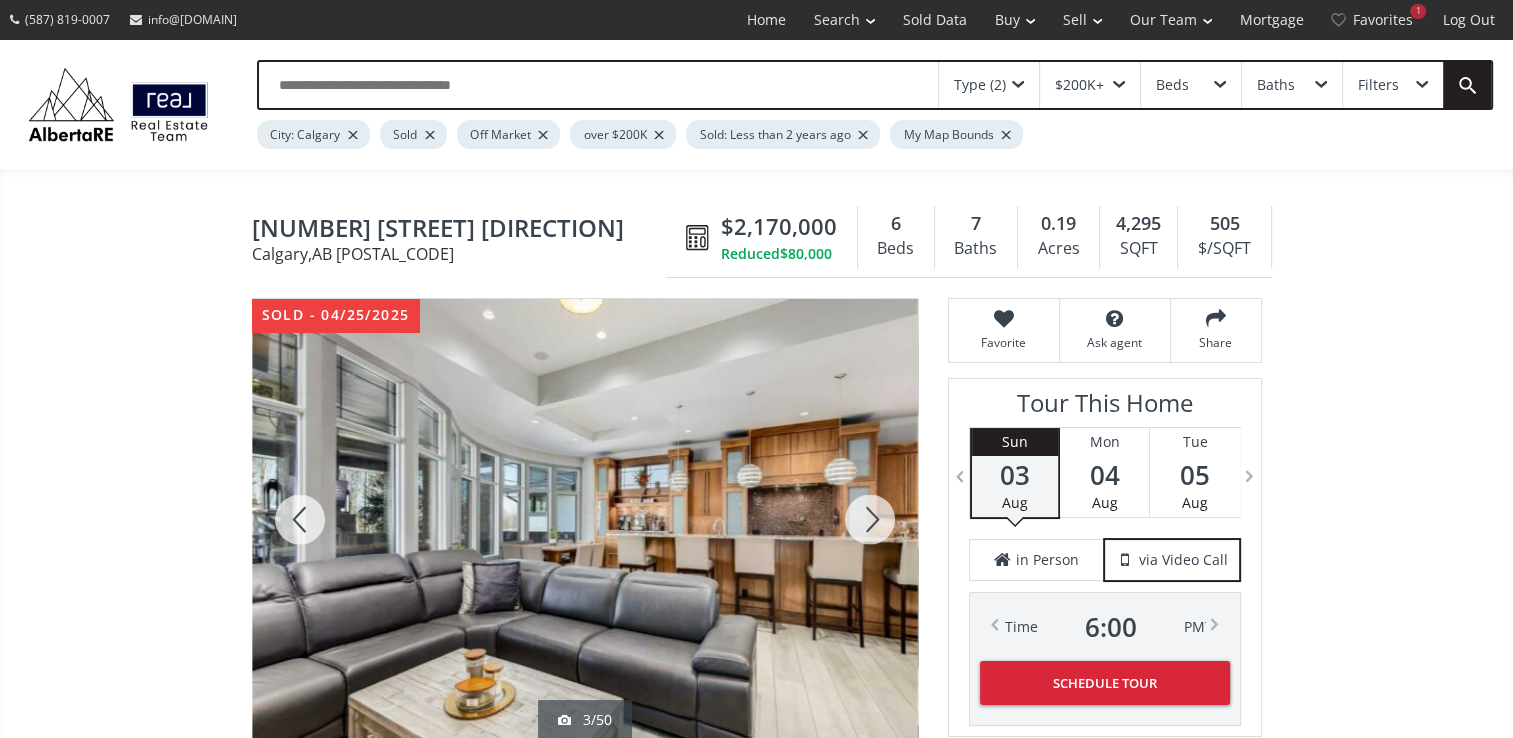 click at bounding box center [870, 519] 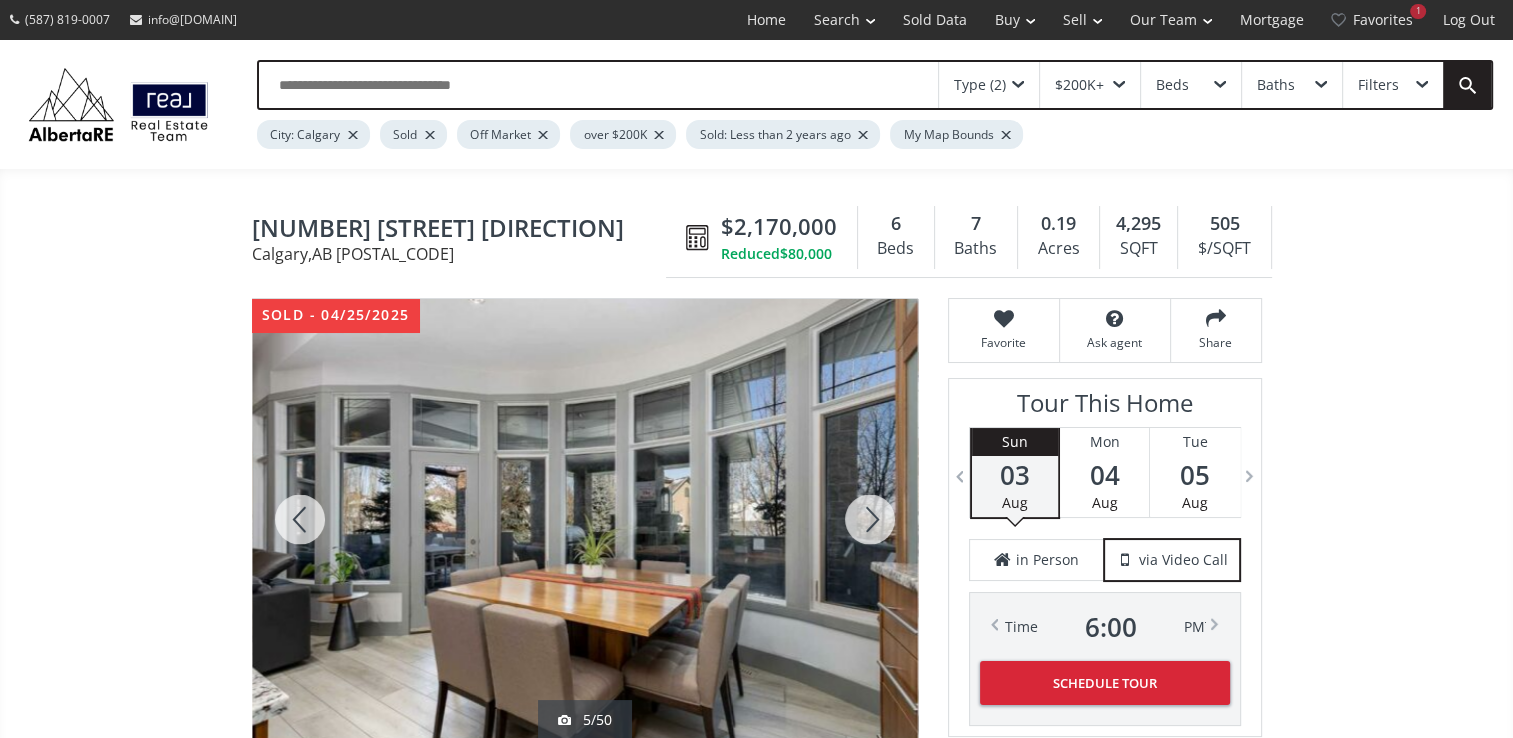 click at bounding box center [870, 519] 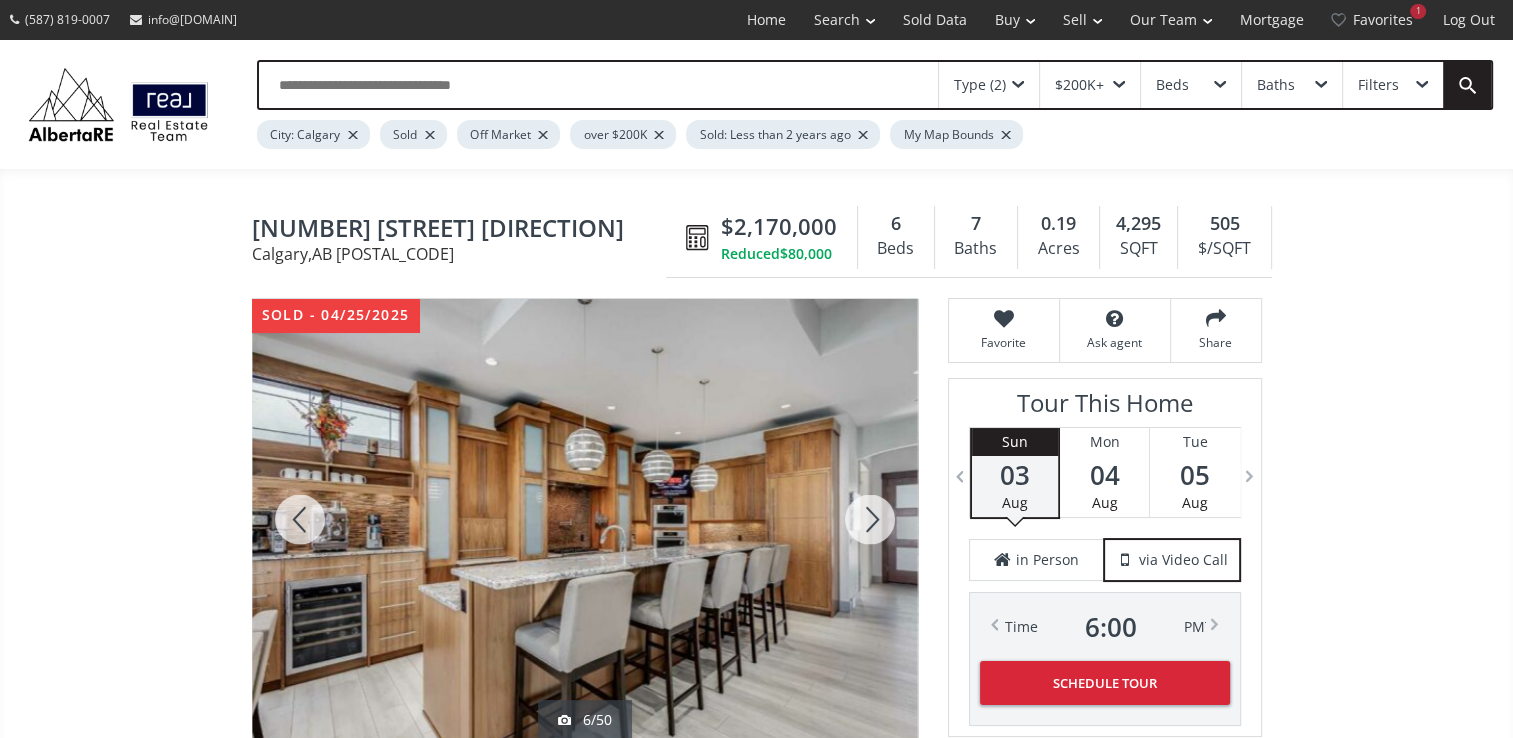 click at bounding box center [870, 519] 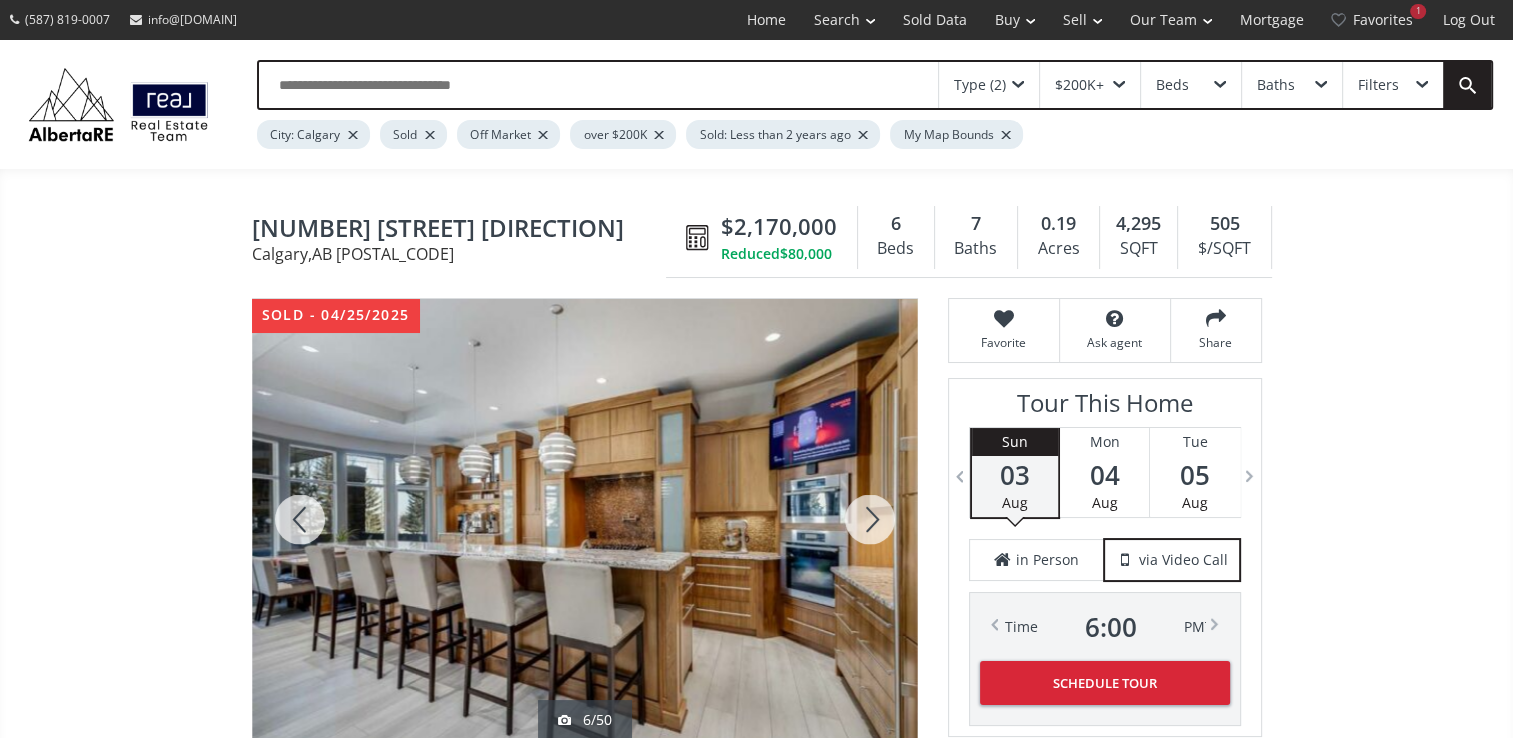 click at bounding box center [870, 519] 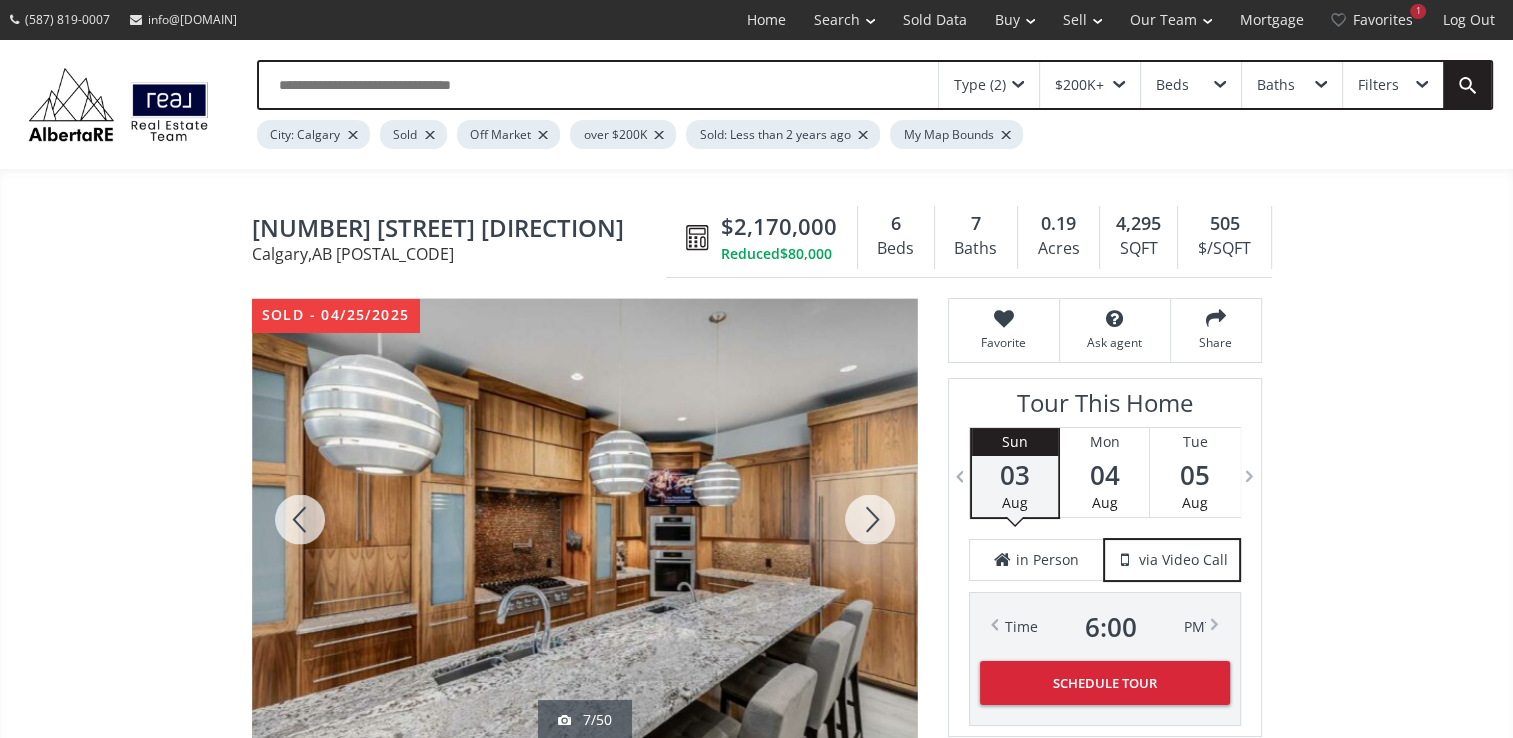click at bounding box center (870, 519) 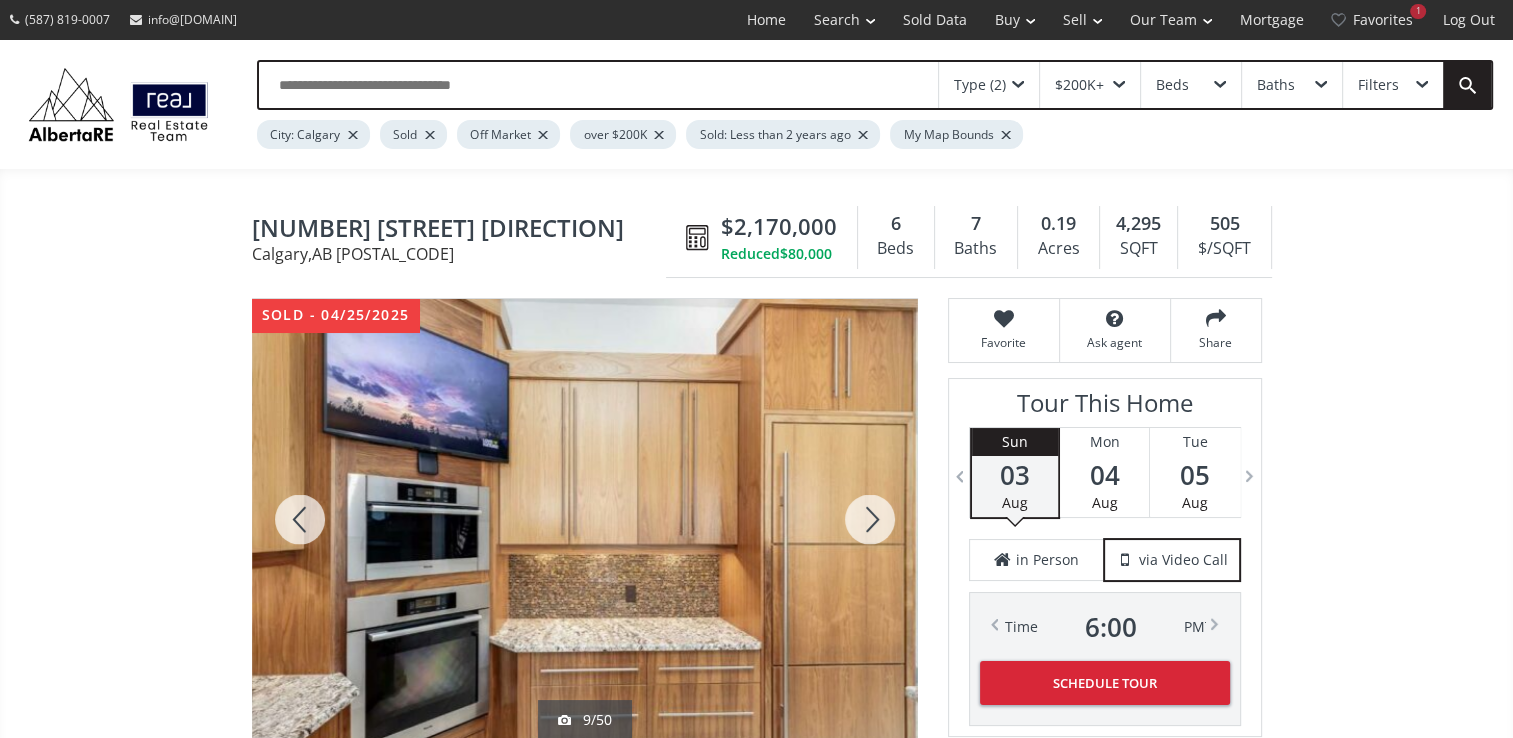 click at bounding box center [870, 519] 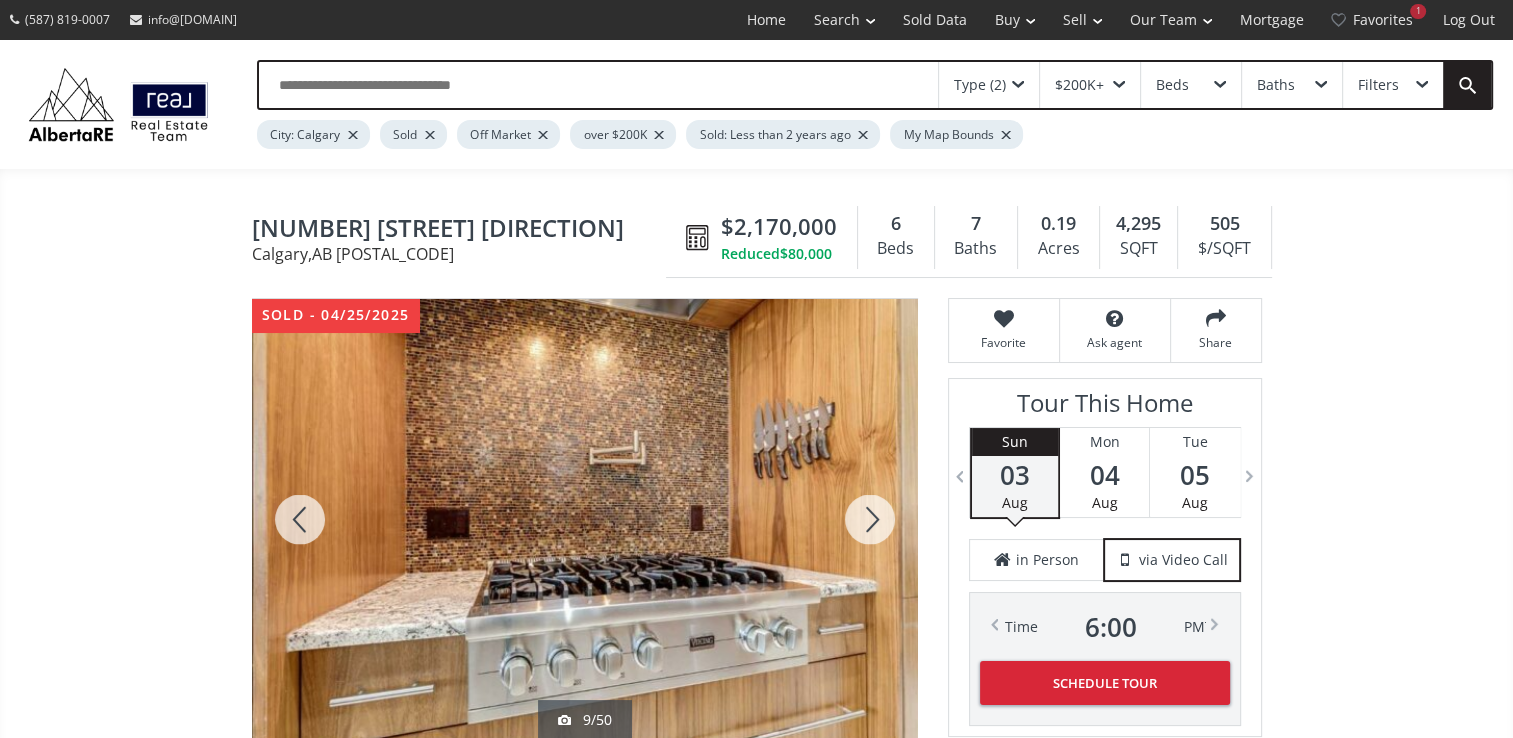 click at bounding box center [870, 519] 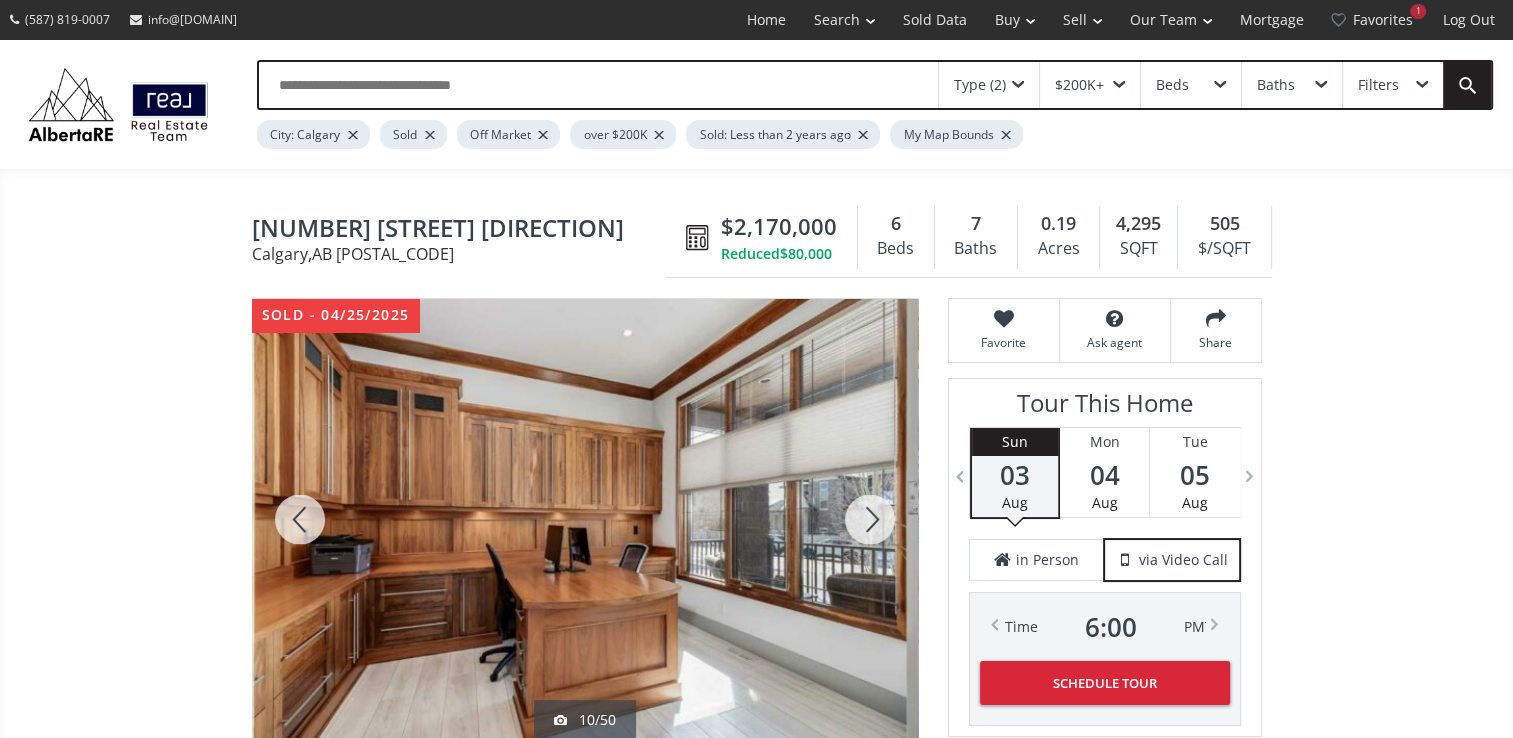 click at bounding box center (870, 519) 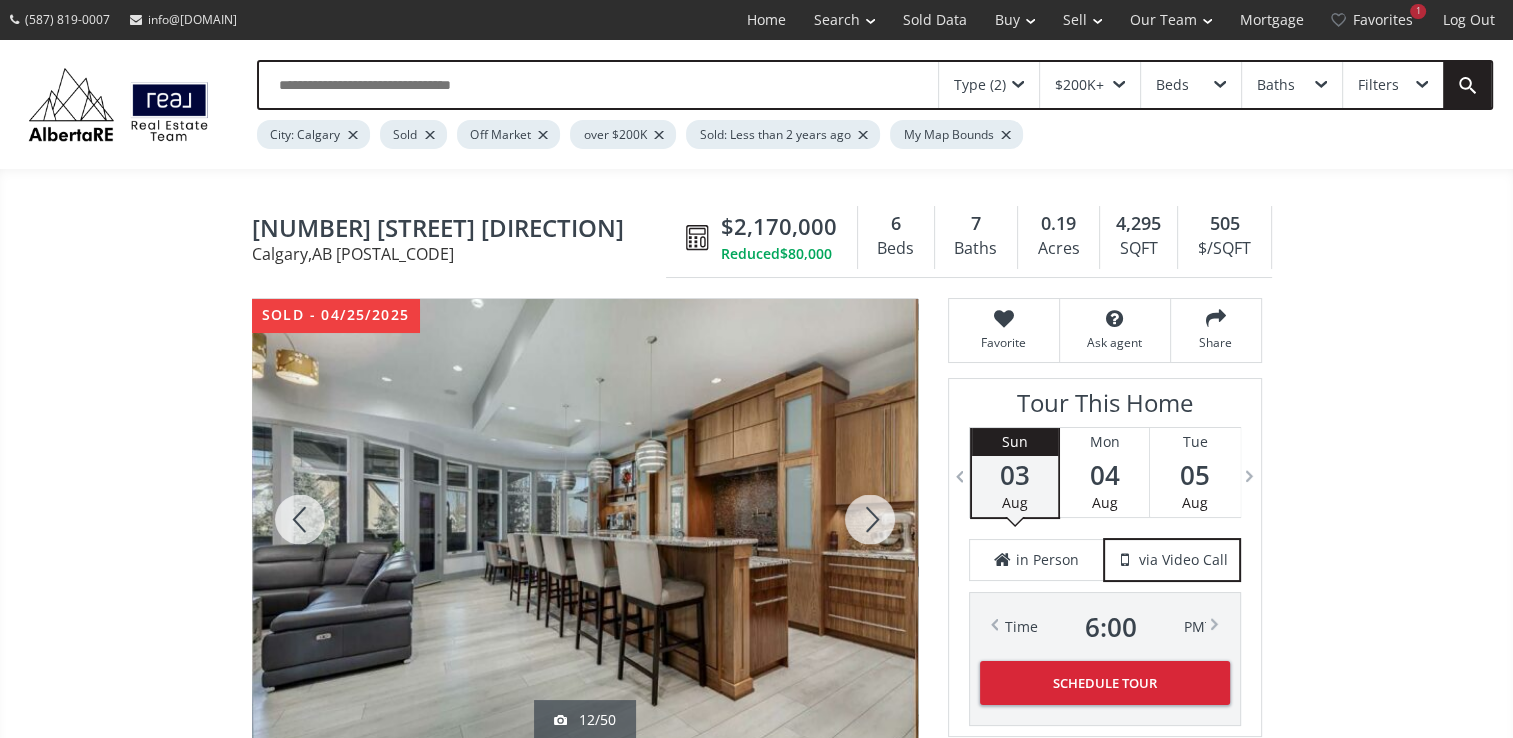 click at bounding box center [870, 519] 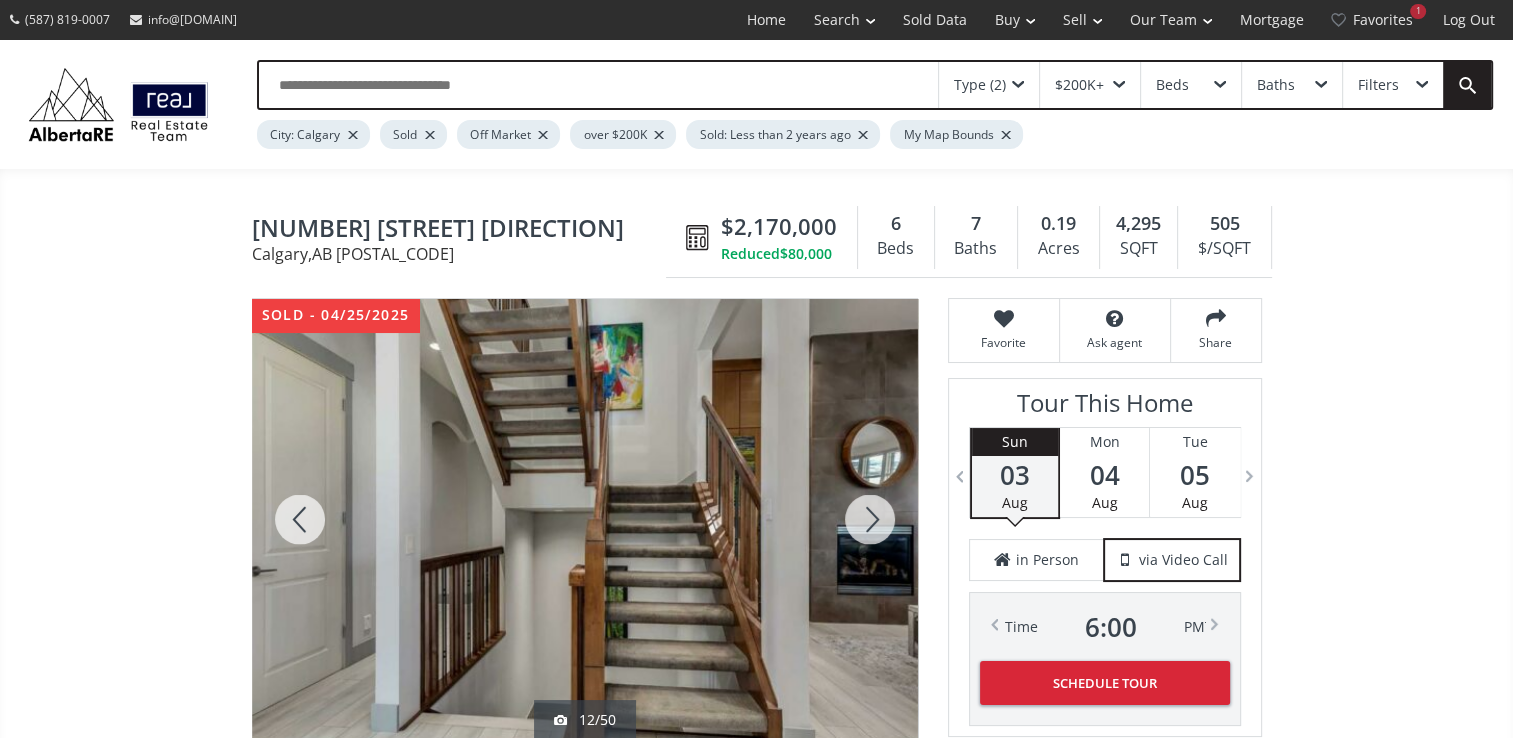 click at bounding box center (870, 519) 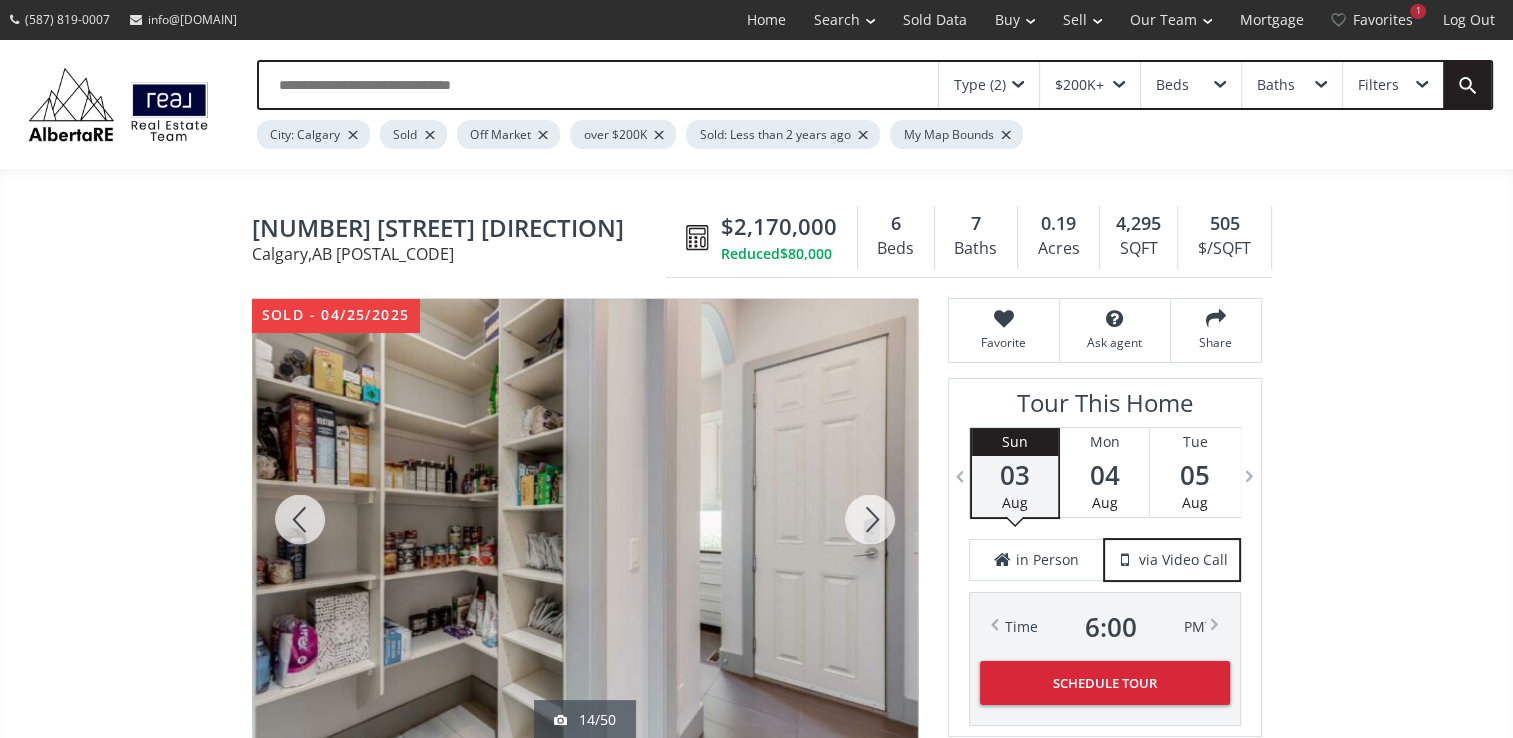 click at bounding box center (870, 519) 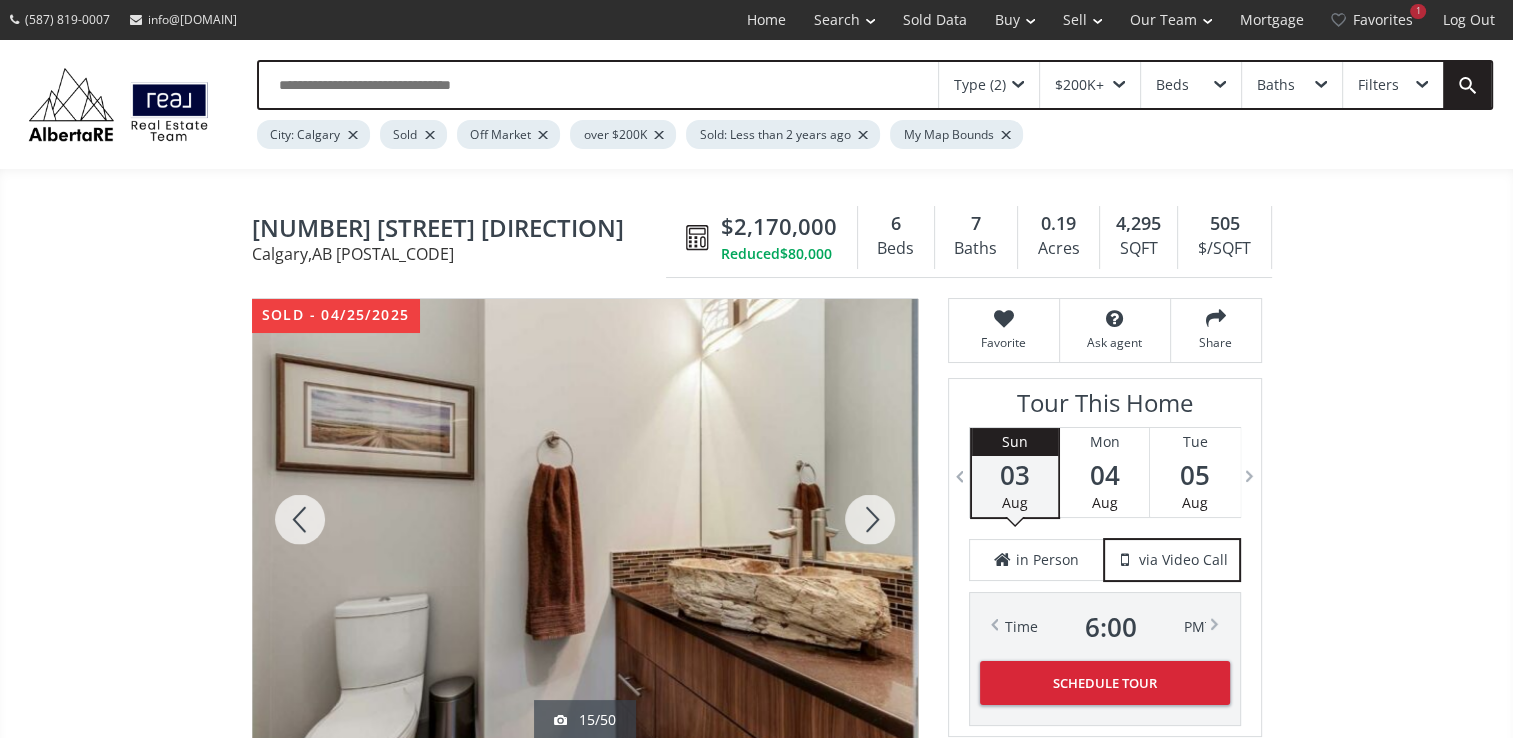 click at bounding box center [870, 519] 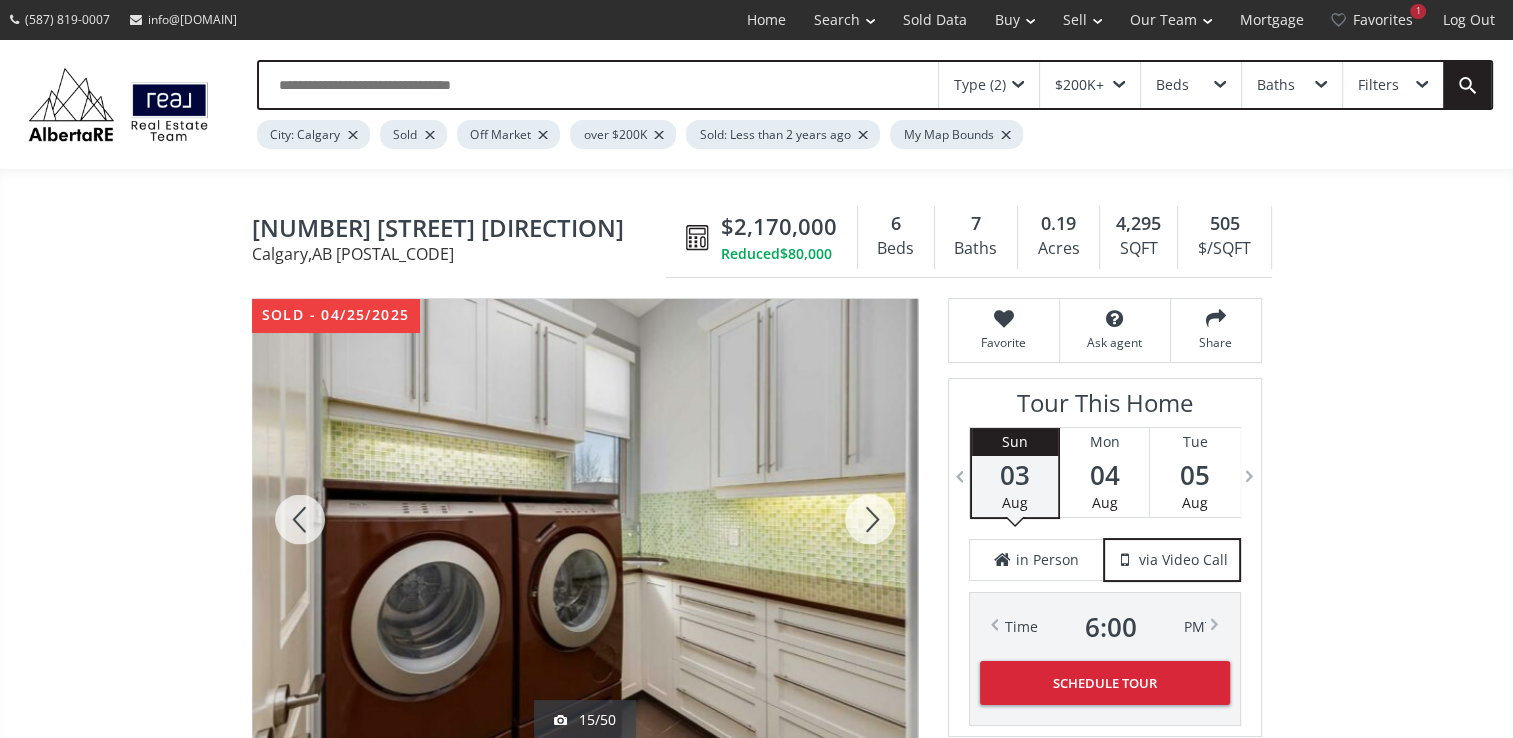 click at bounding box center [870, 519] 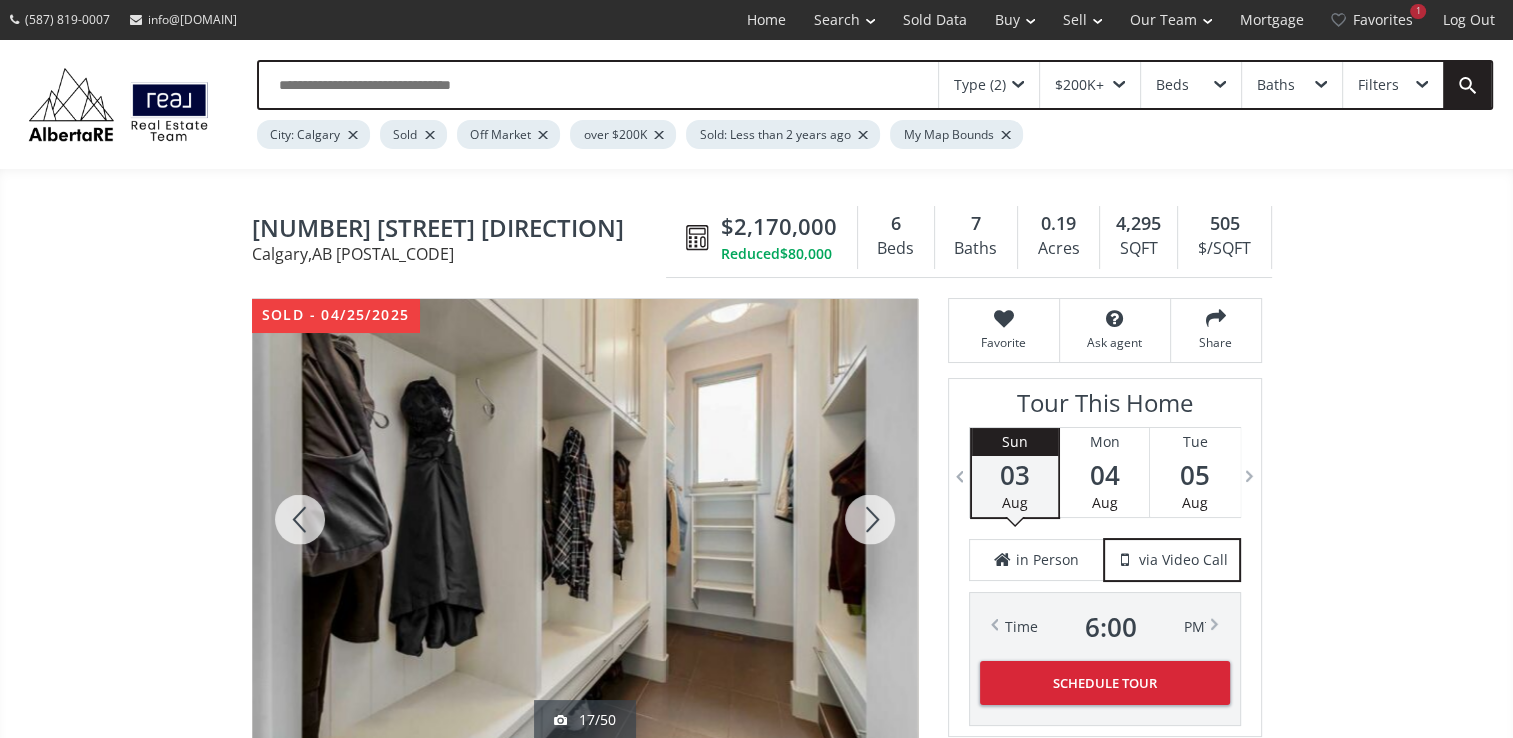 click at bounding box center (870, 519) 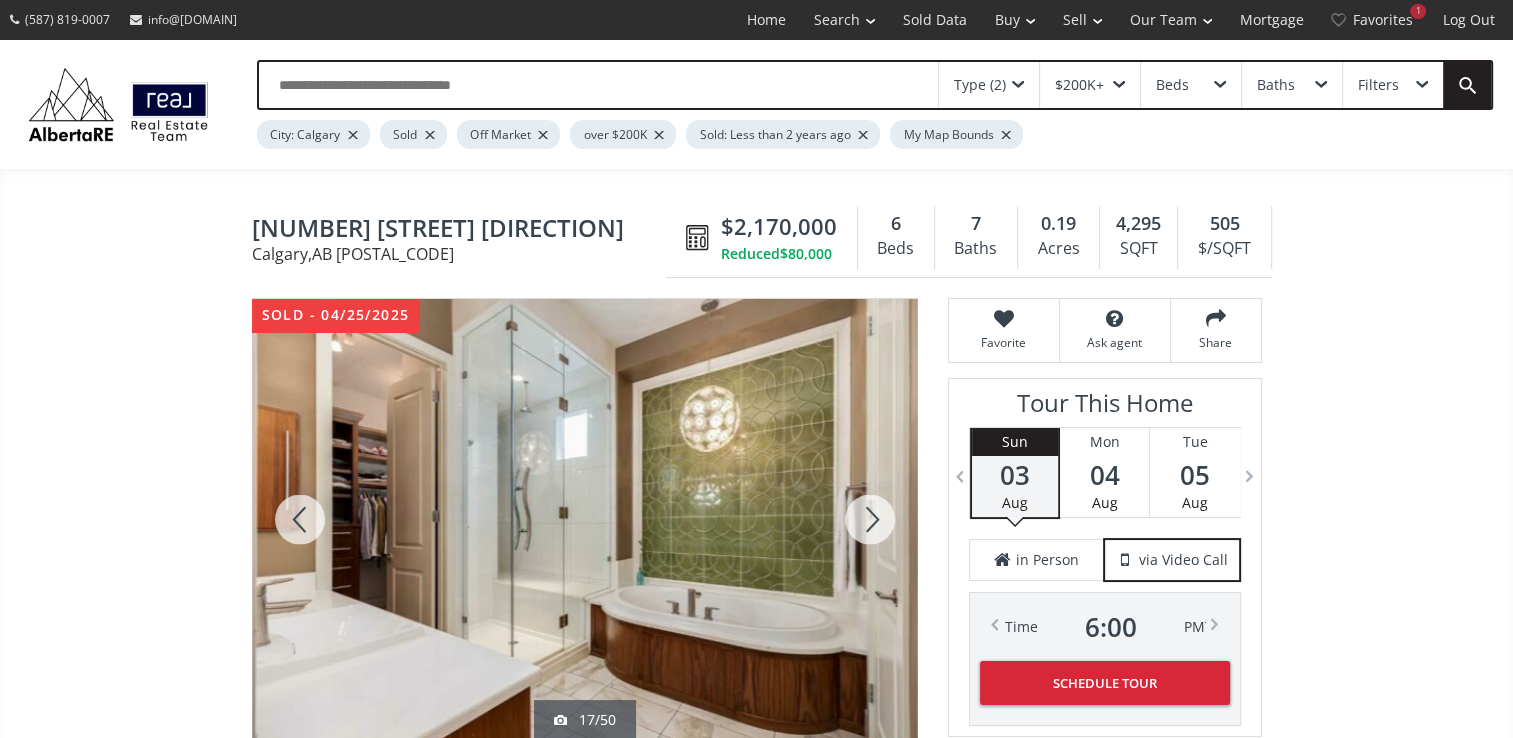 click at bounding box center (870, 519) 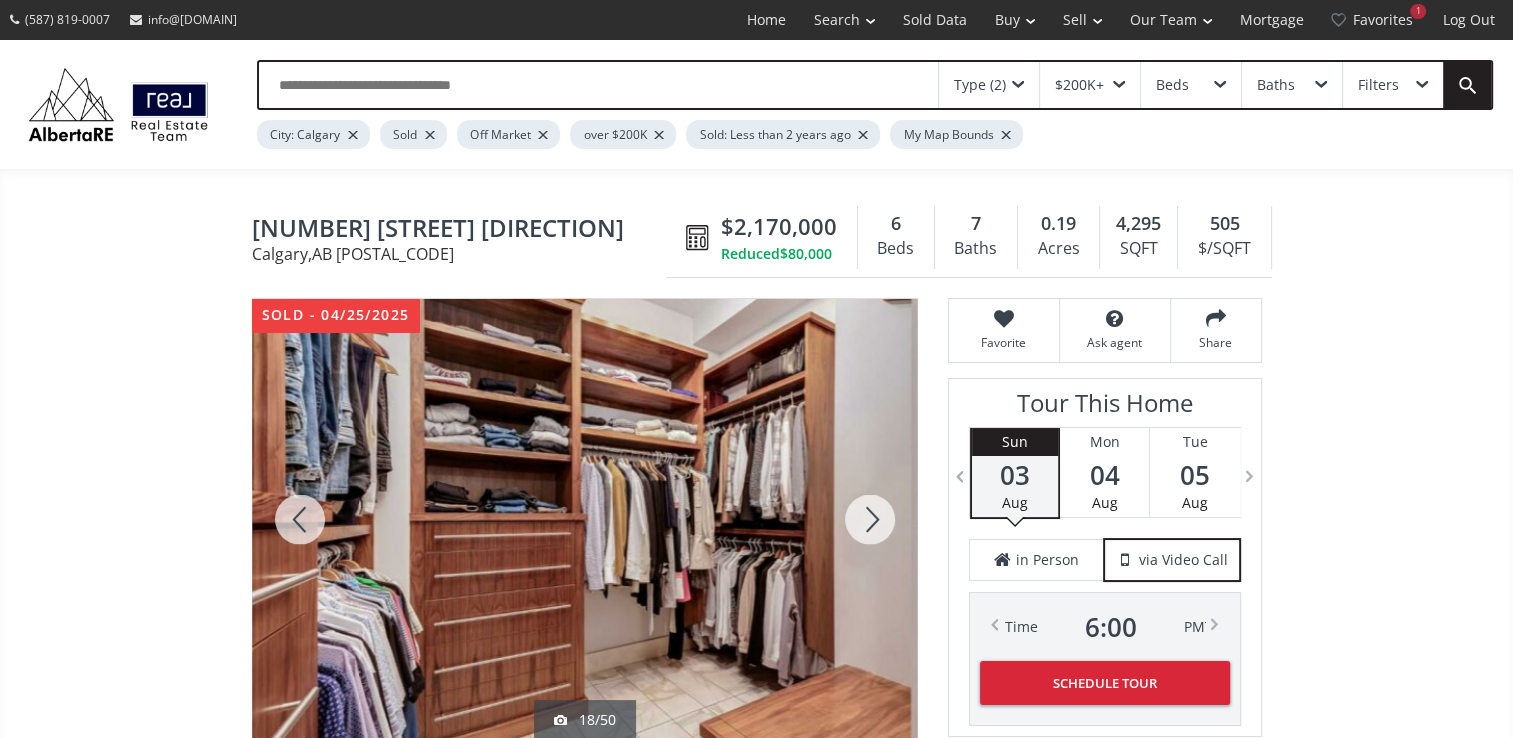 click at bounding box center [870, 519] 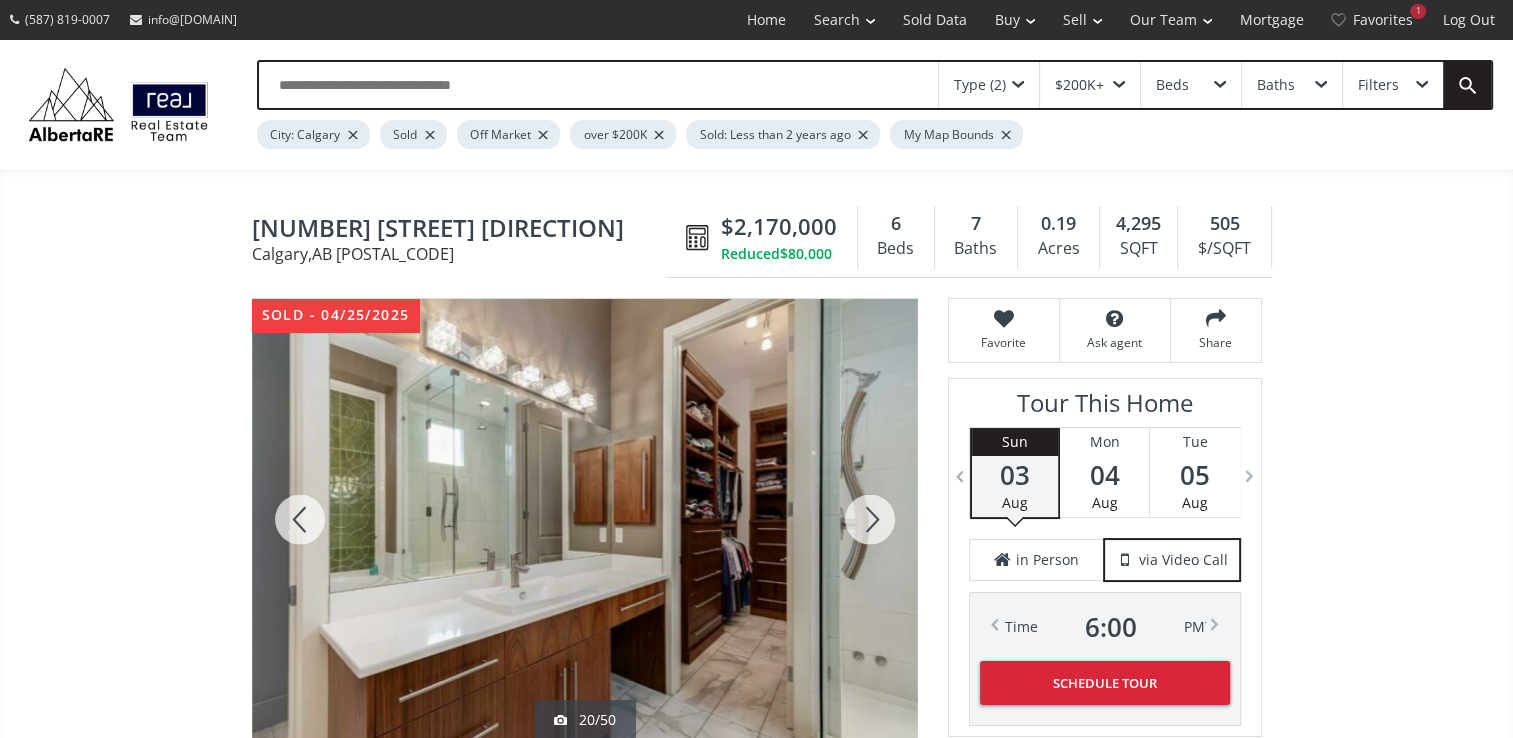 click at bounding box center (870, 519) 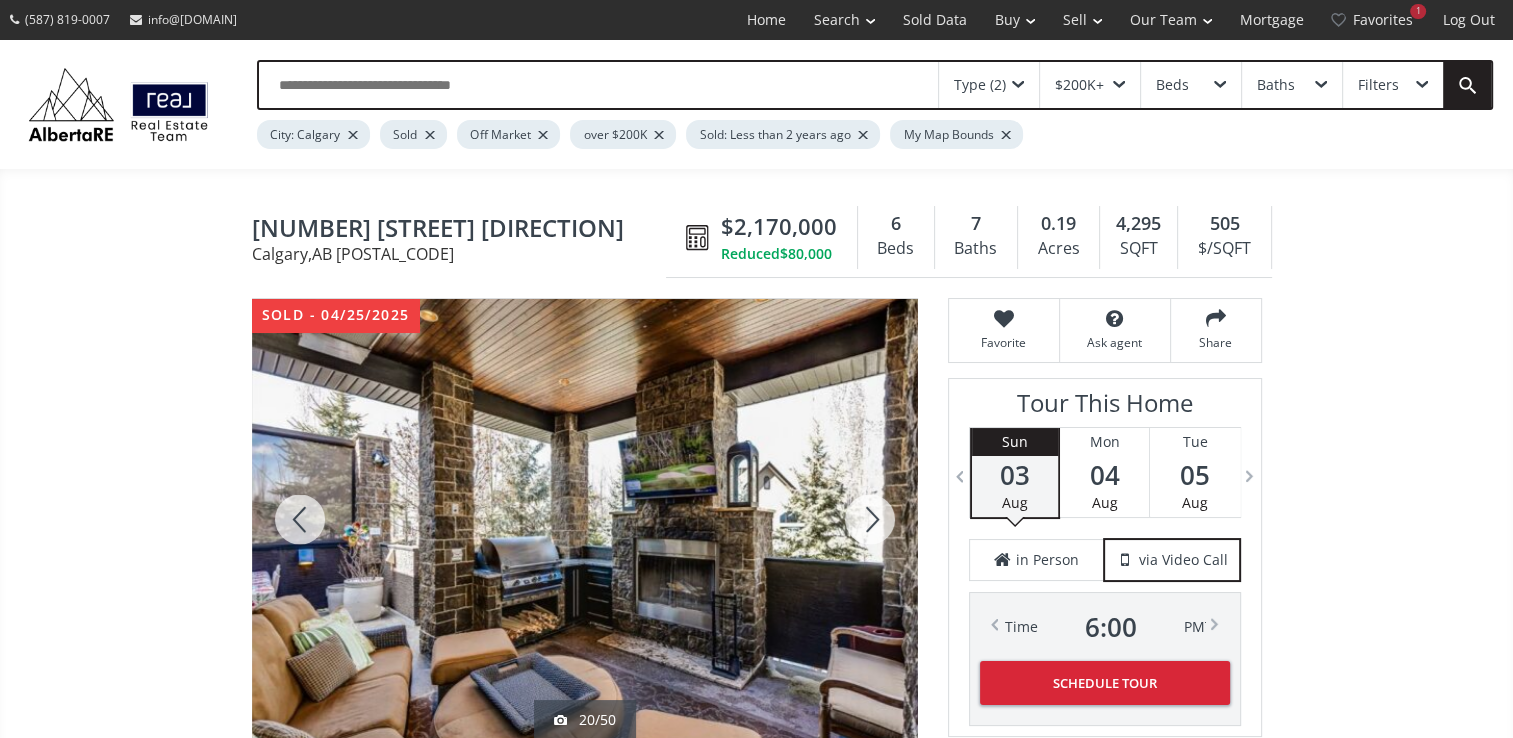 click at bounding box center [870, 519] 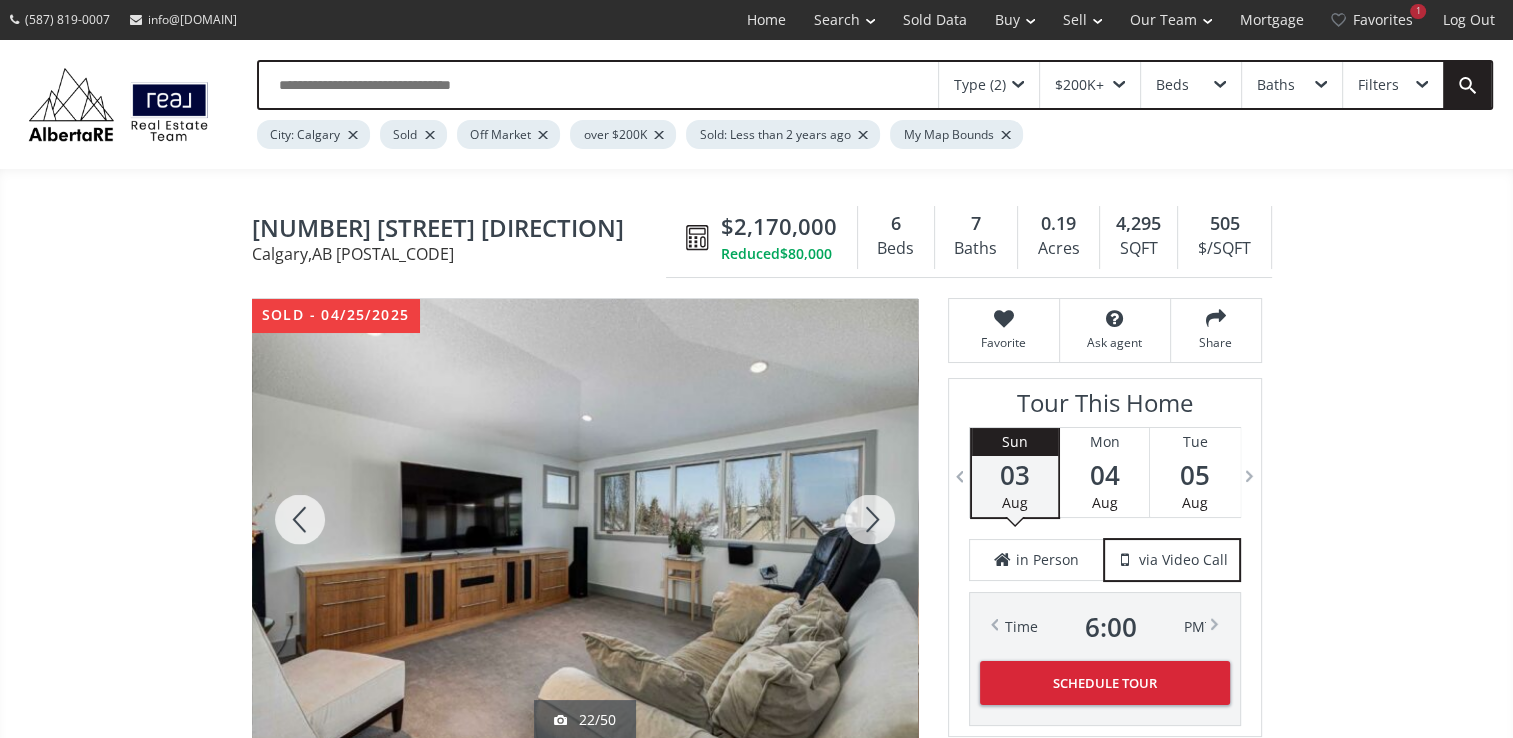 click at bounding box center [870, 519] 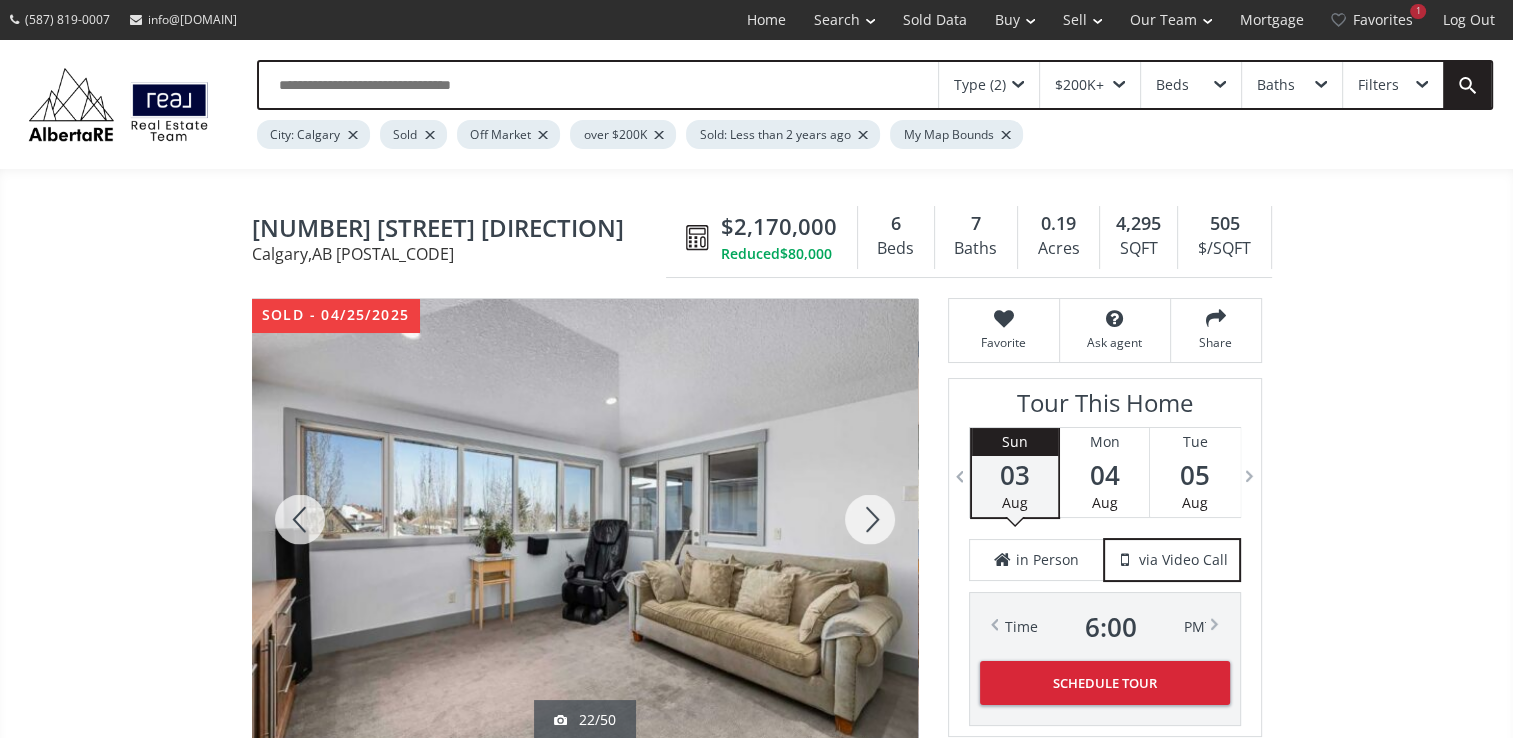 click at bounding box center [870, 519] 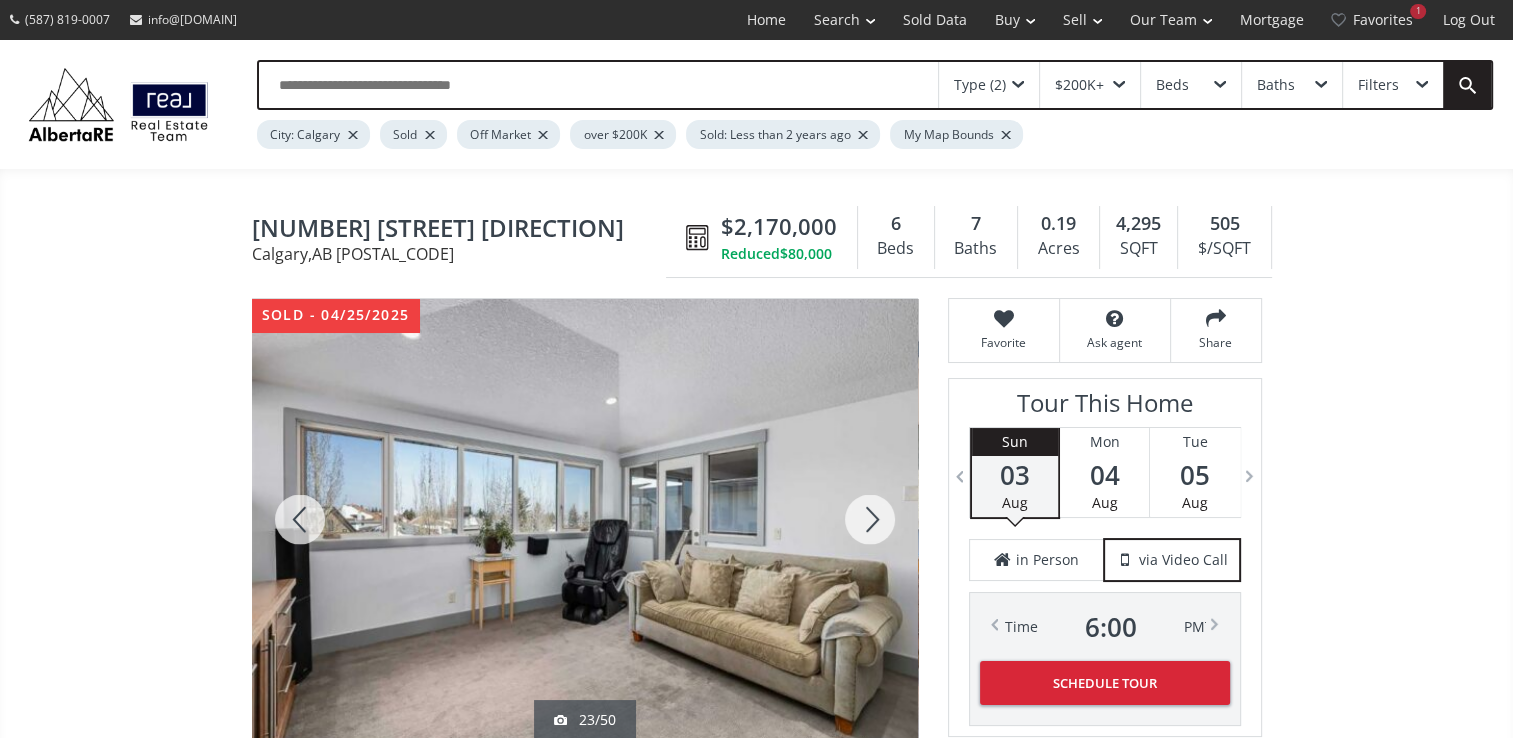 click at bounding box center (870, 519) 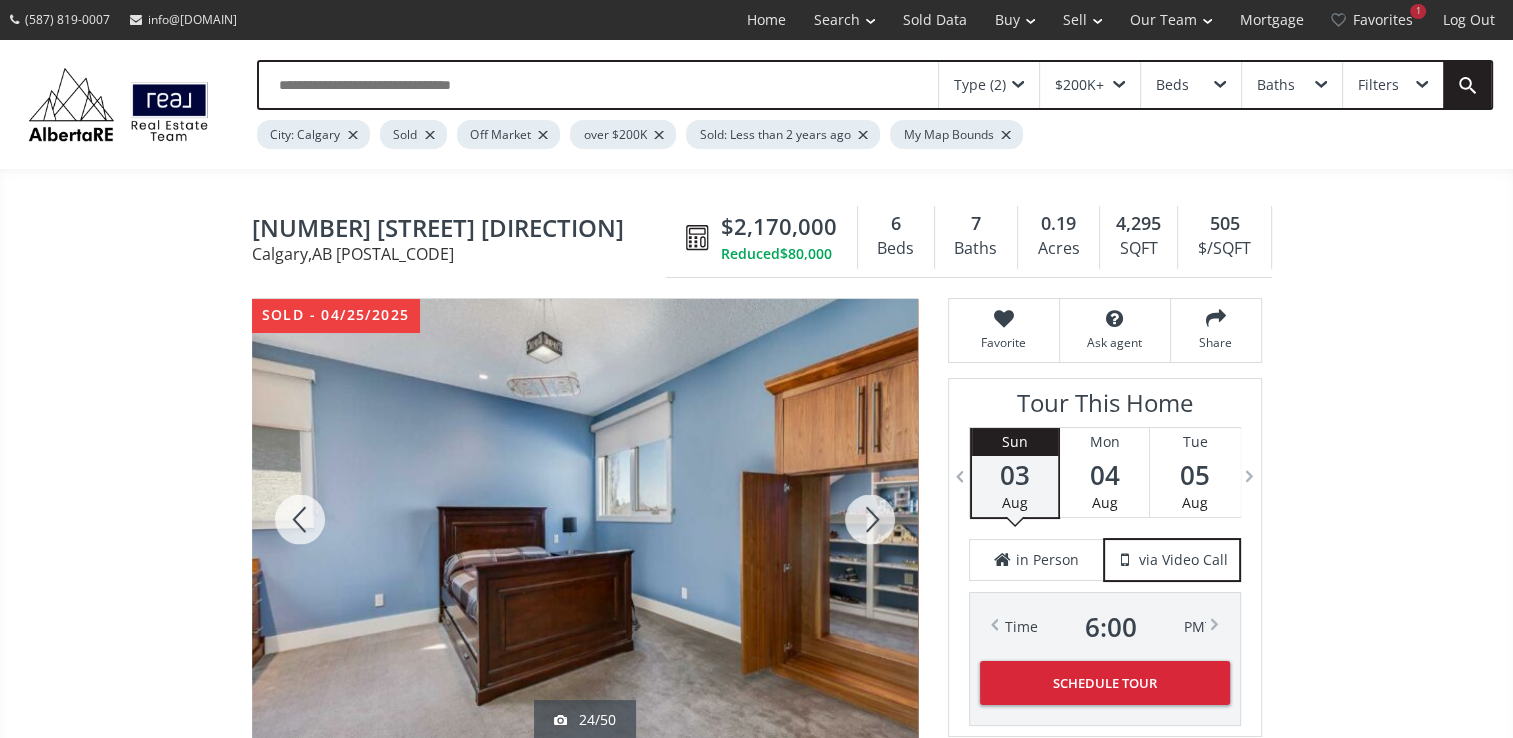 click at bounding box center [870, 519] 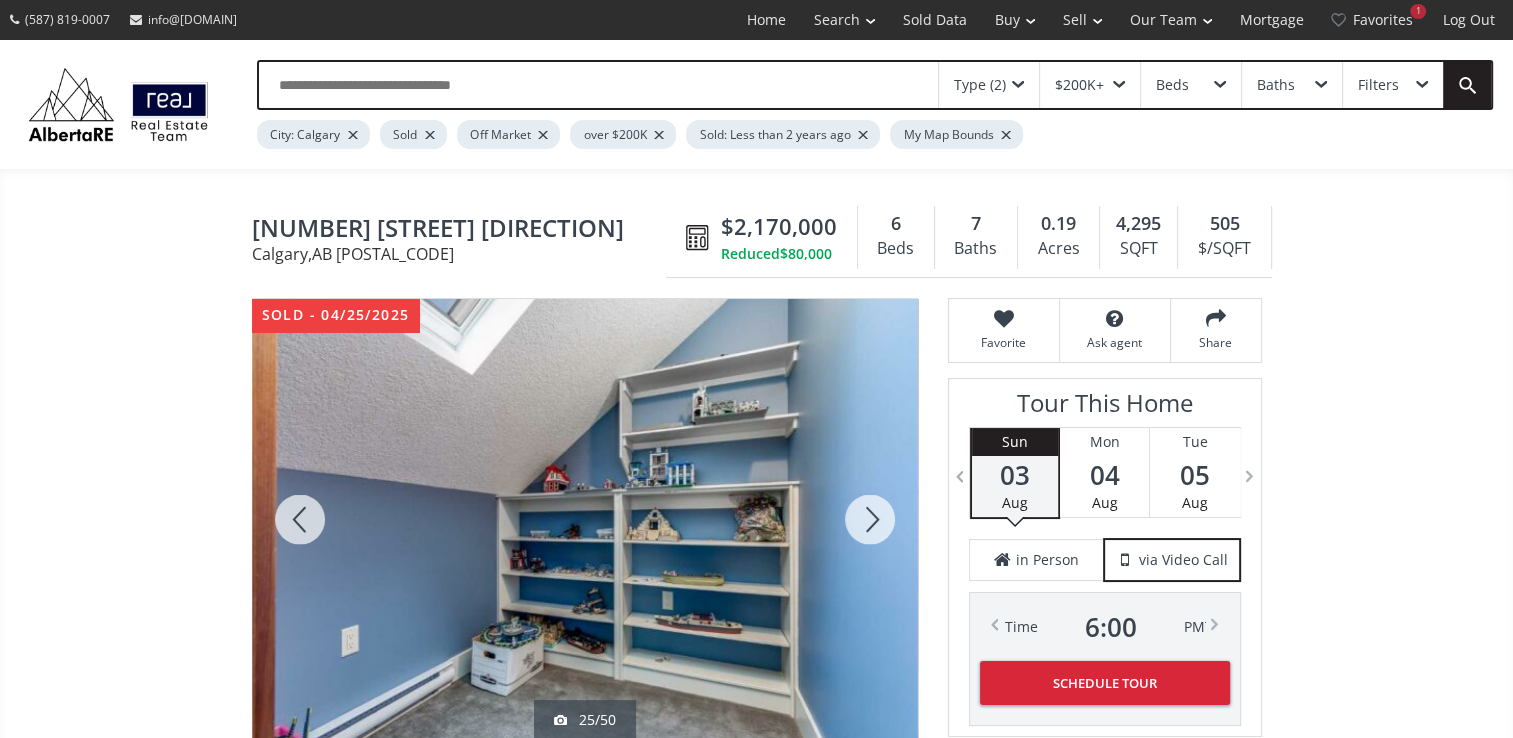 click at bounding box center (870, 519) 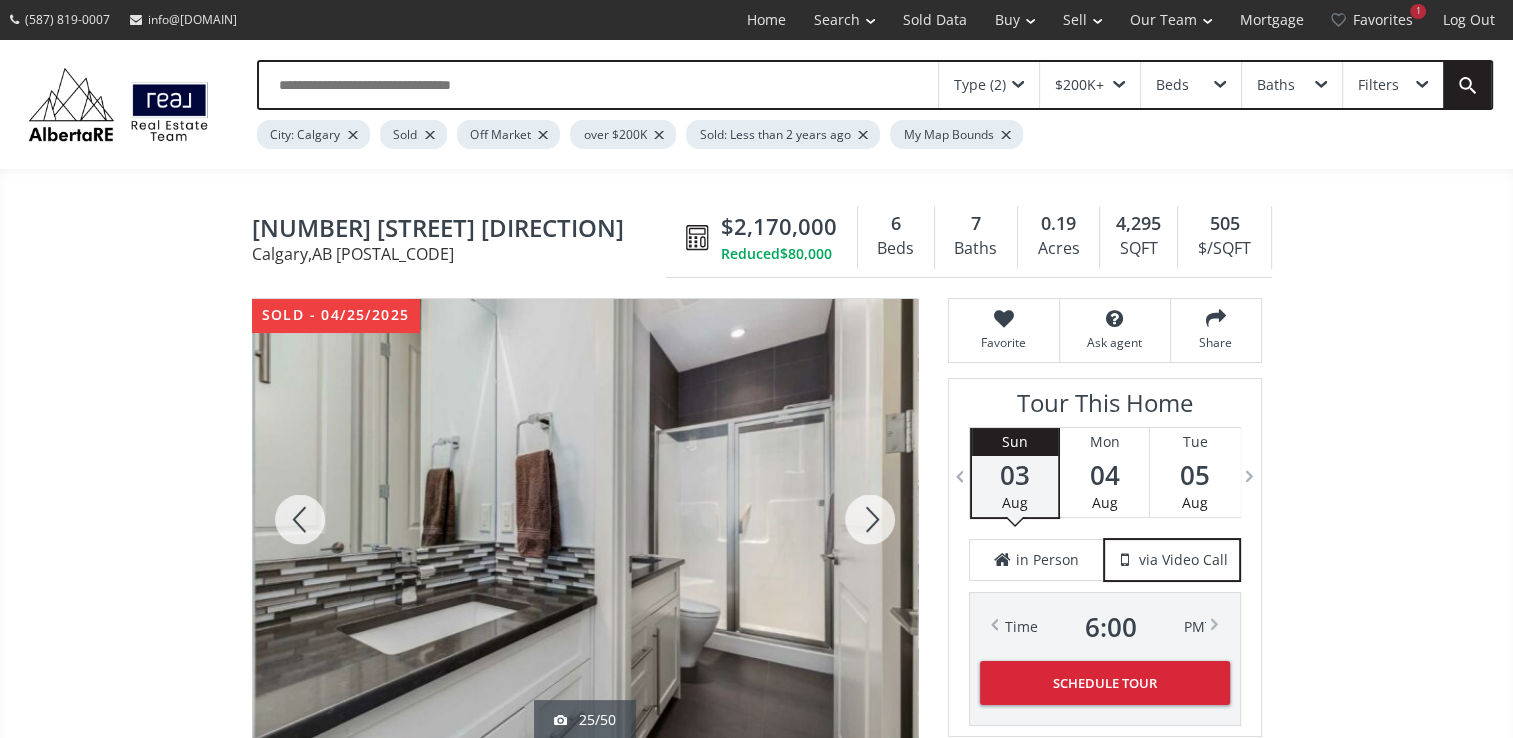 click at bounding box center [870, 519] 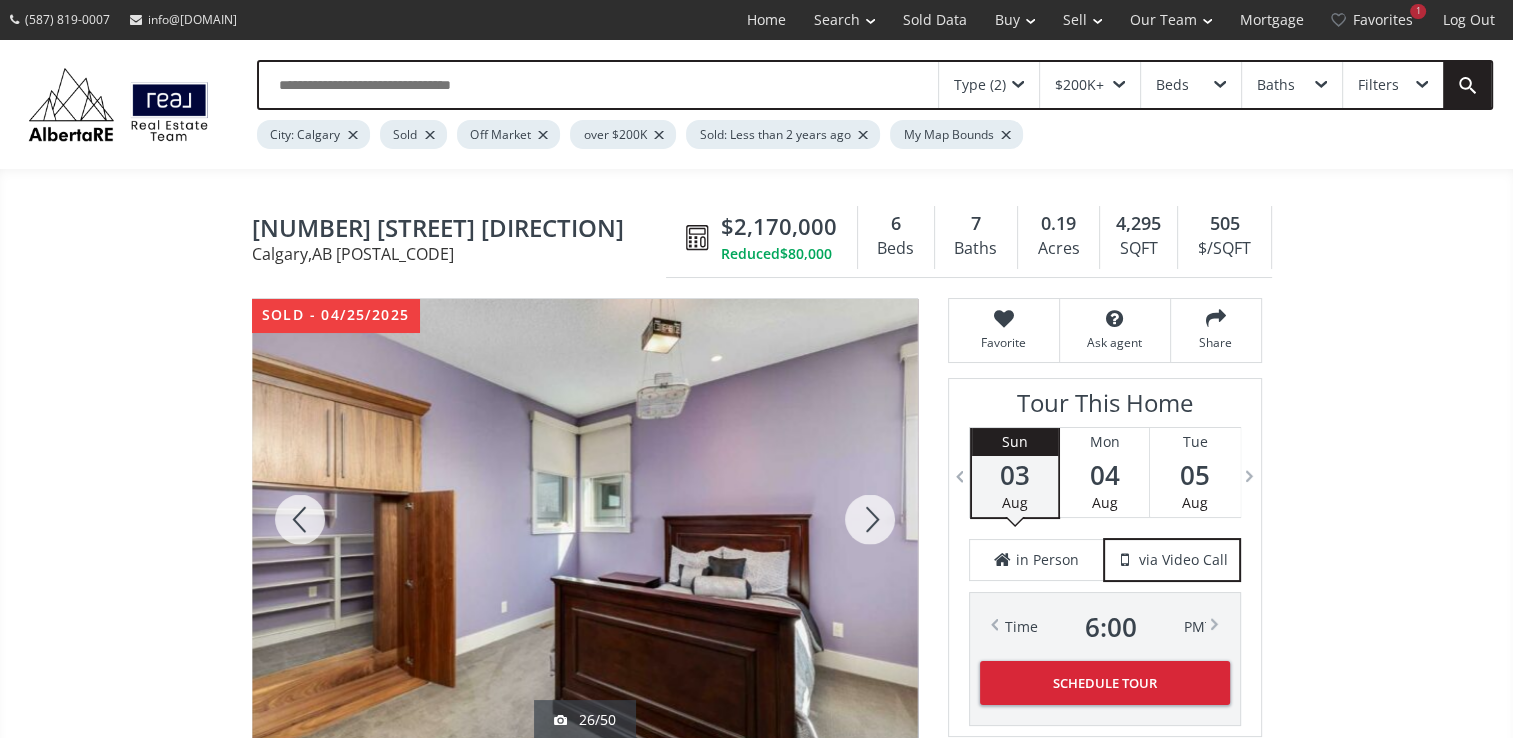 click at bounding box center [870, 519] 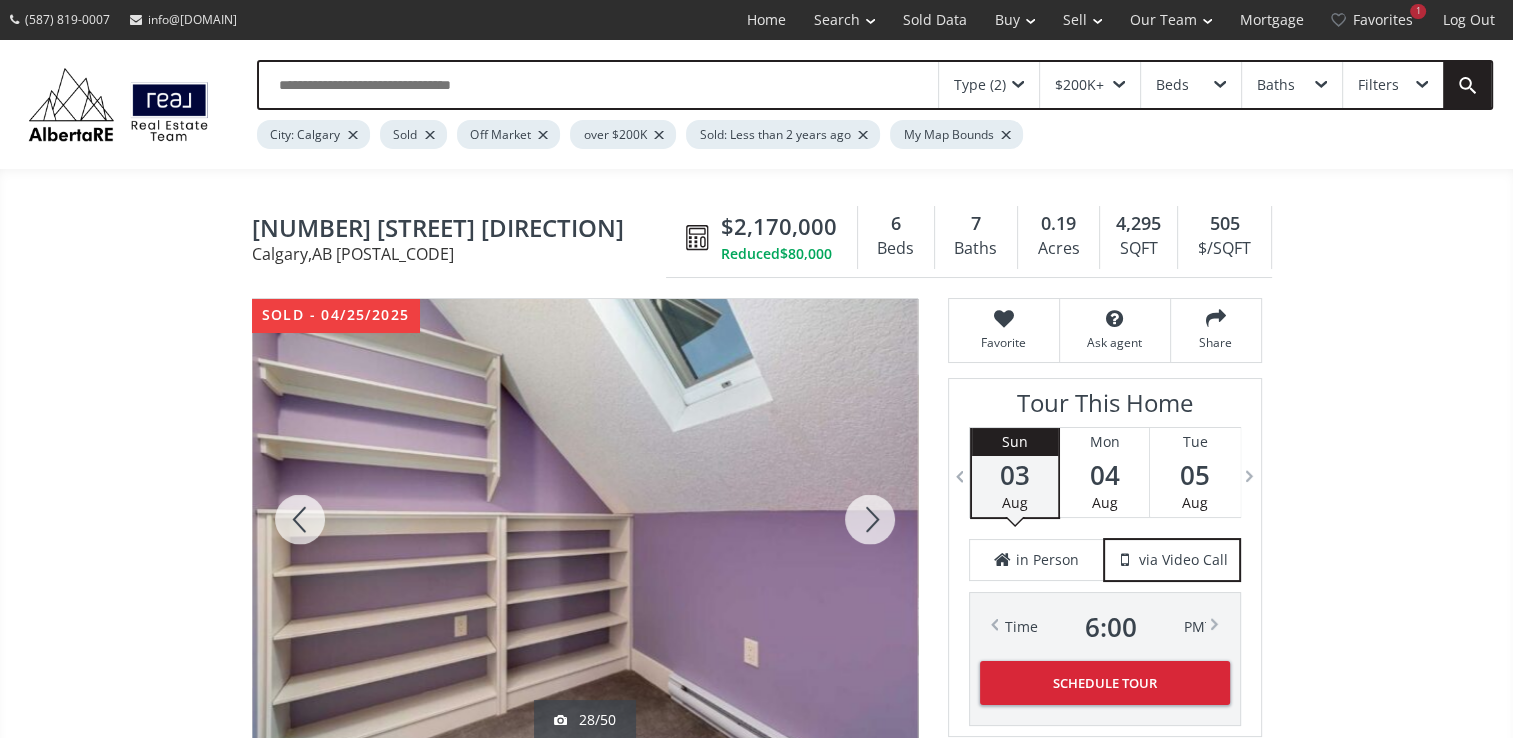click at bounding box center [870, 519] 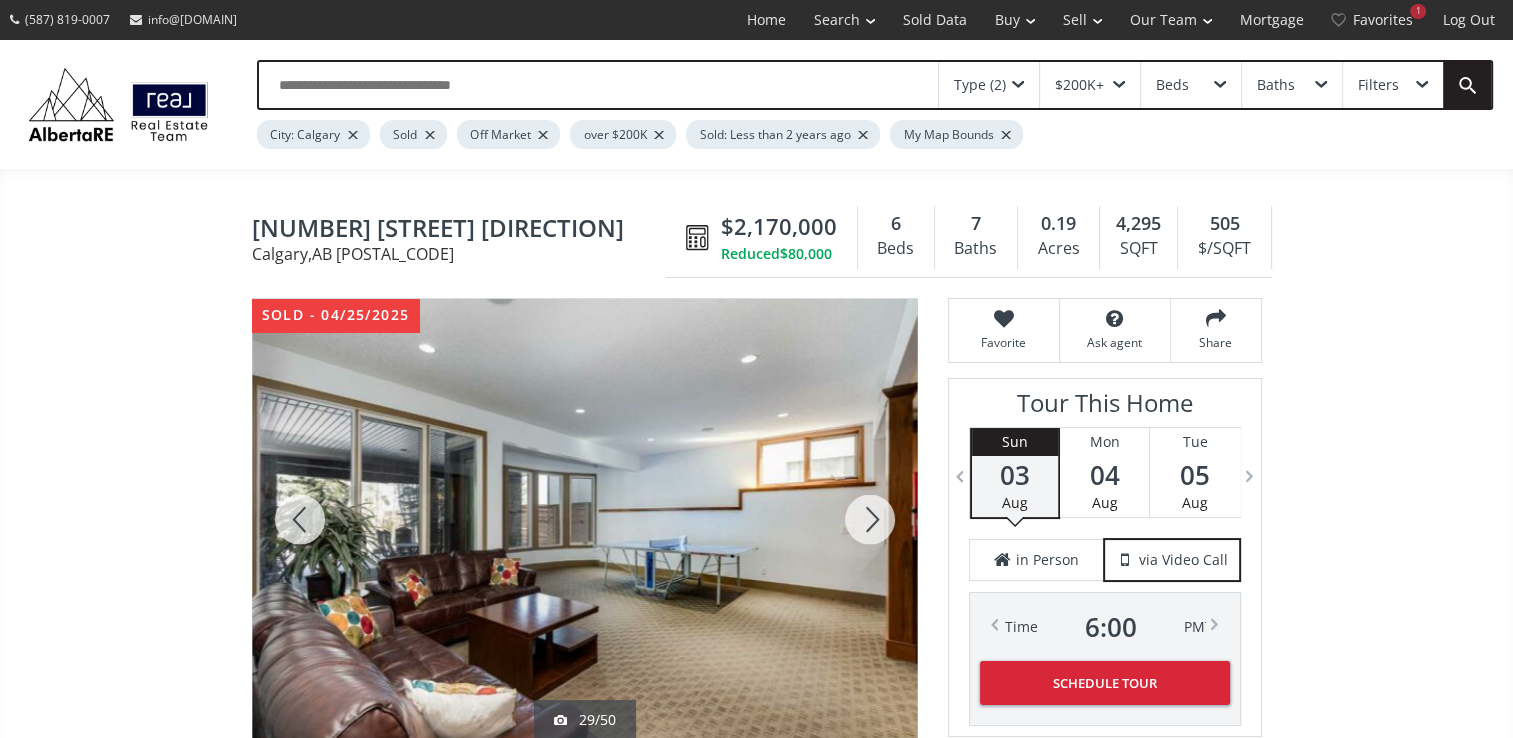 click at bounding box center (870, 519) 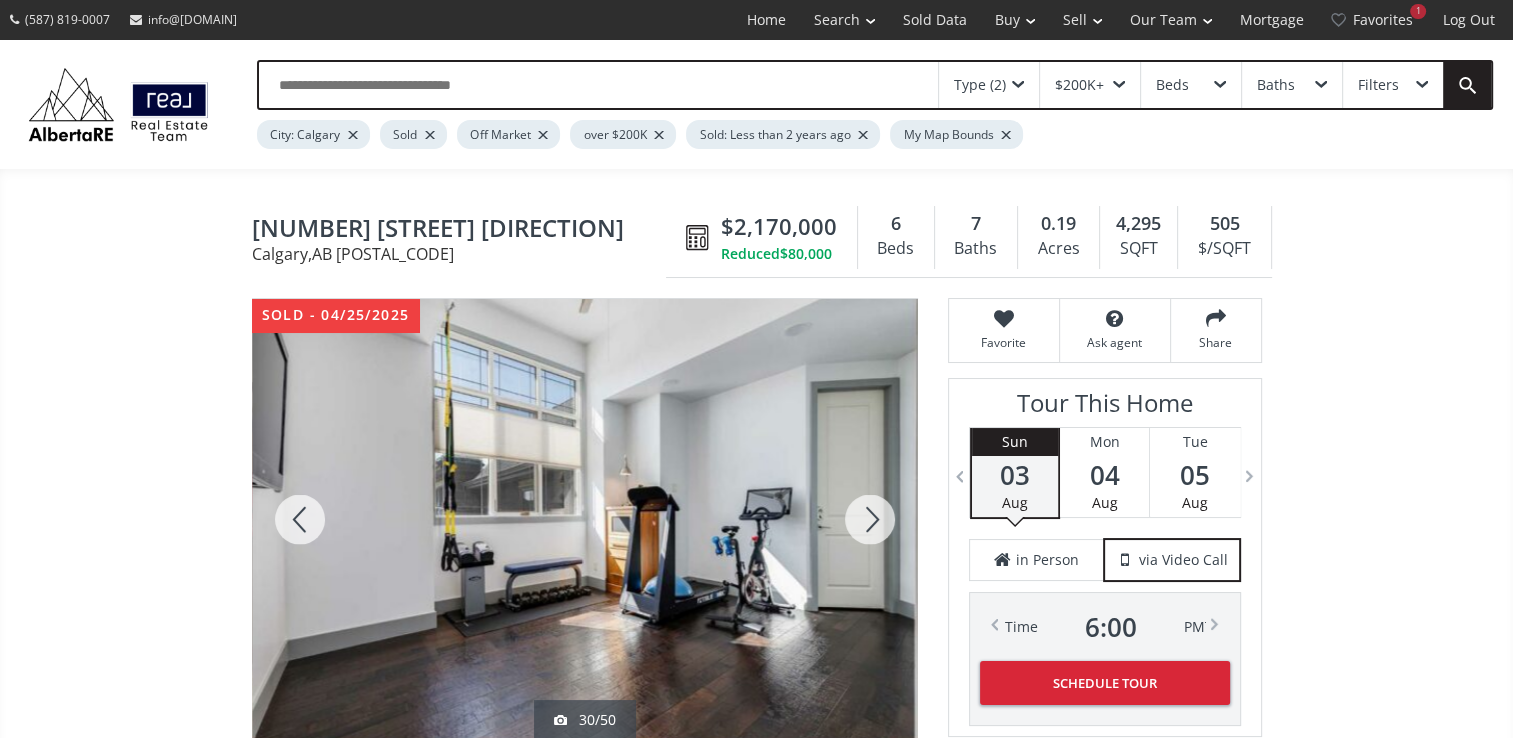 click at bounding box center [870, 519] 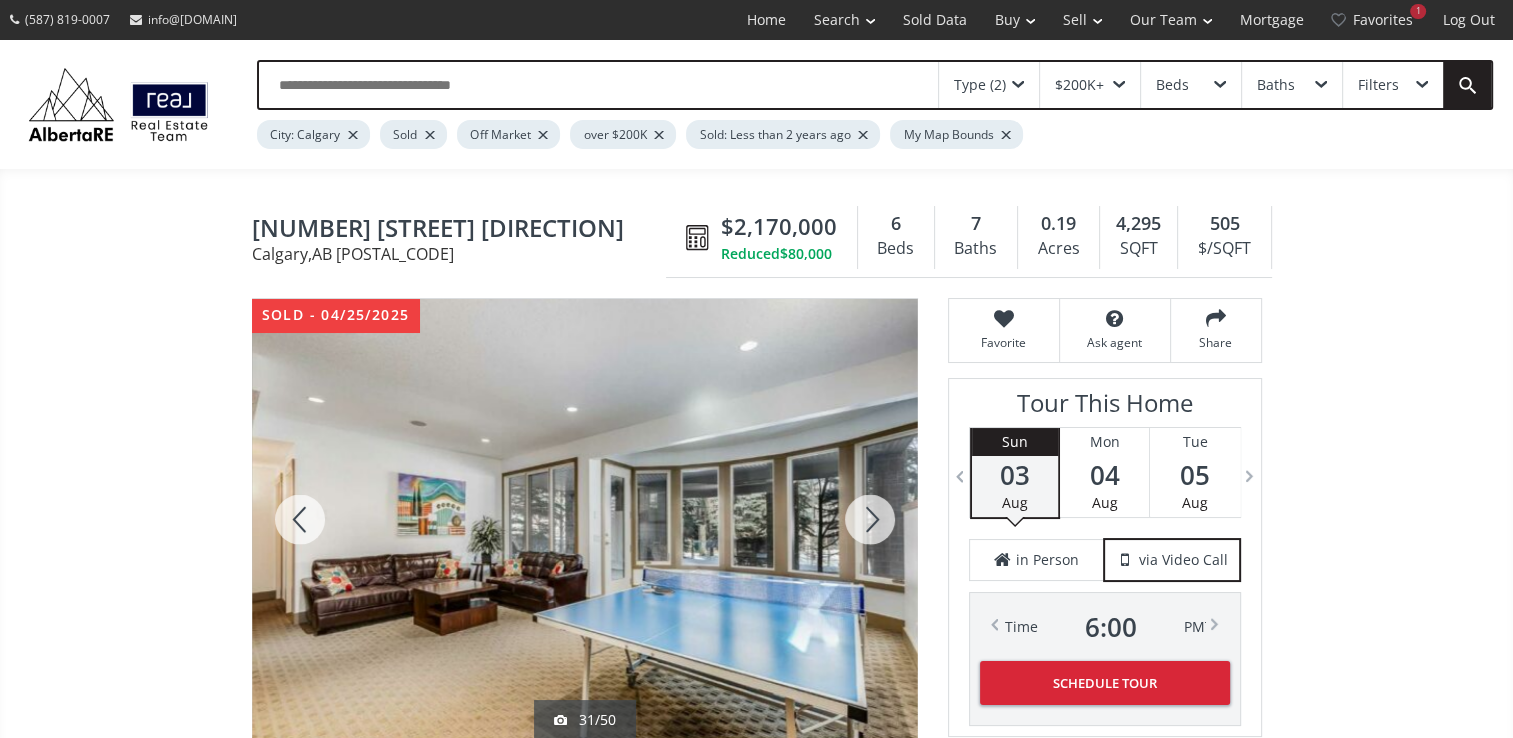 click at bounding box center (870, 519) 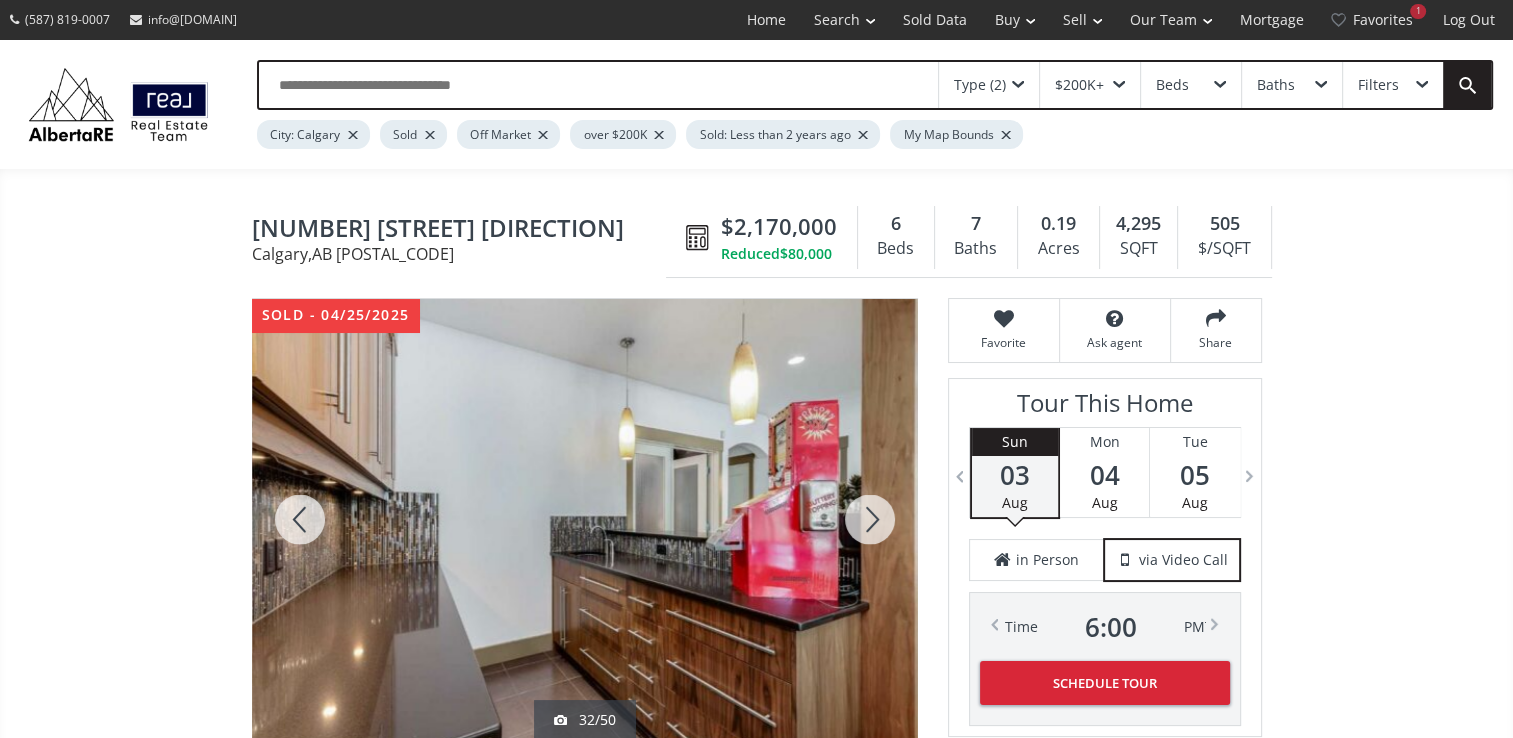 click at bounding box center [870, 519] 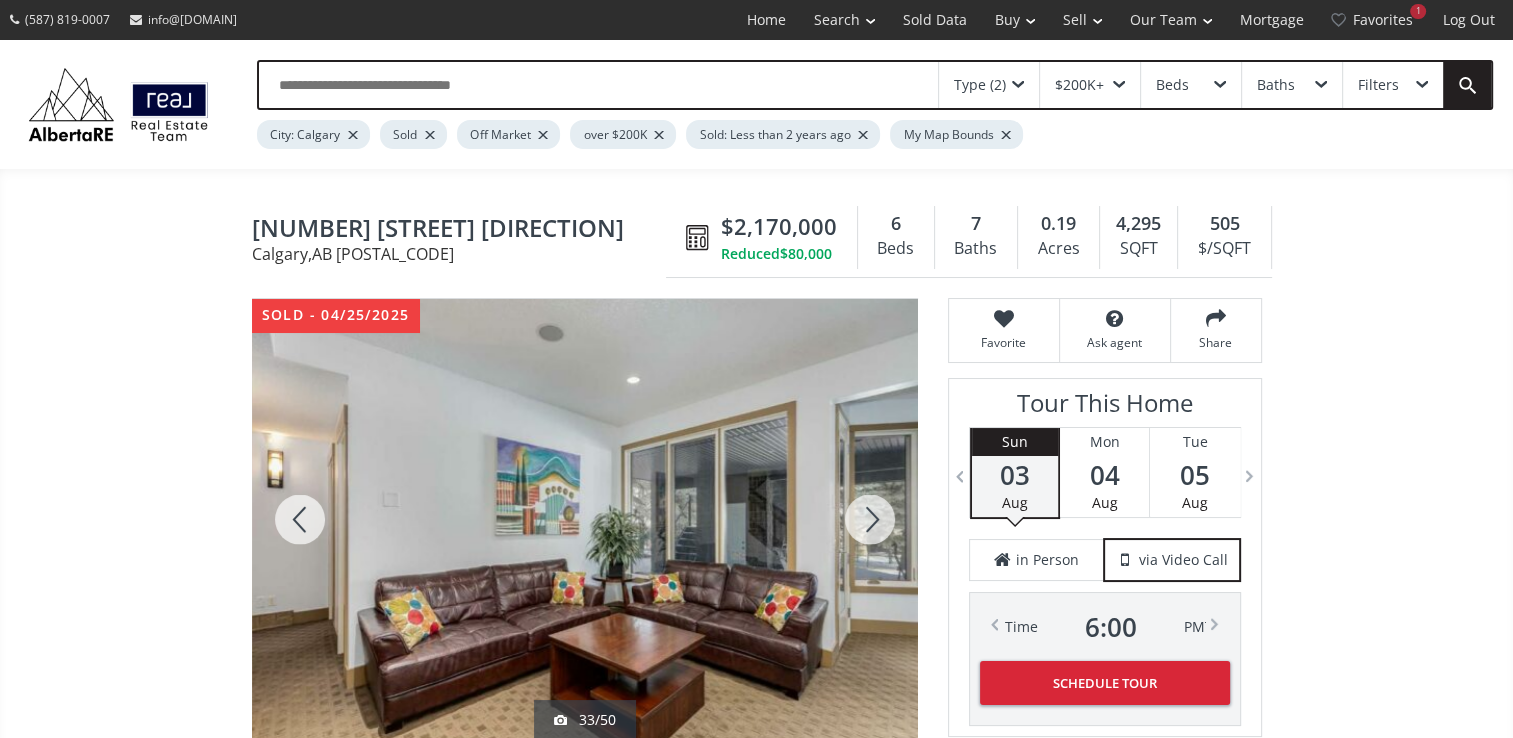click at bounding box center (870, 519) 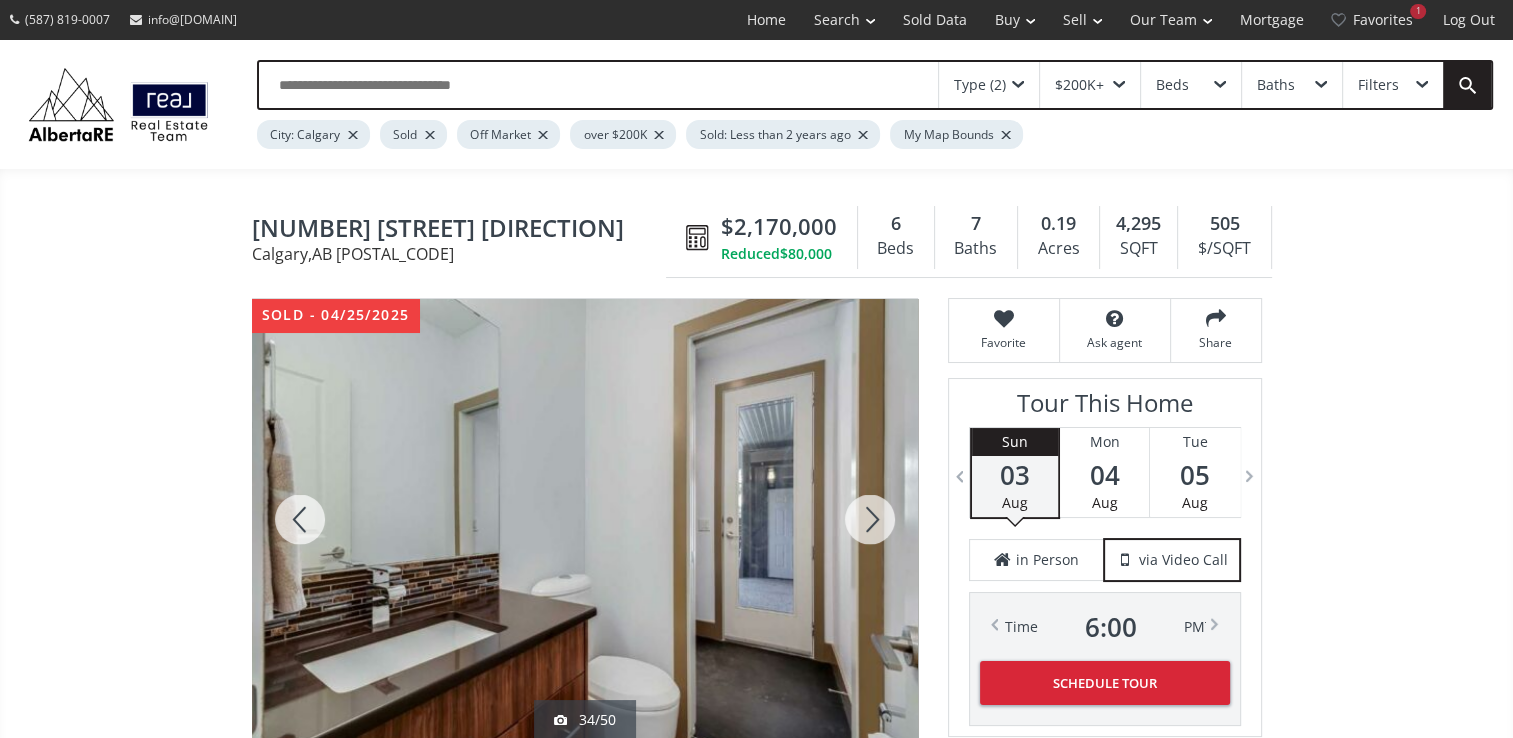 click at bounding box center [870, 519] 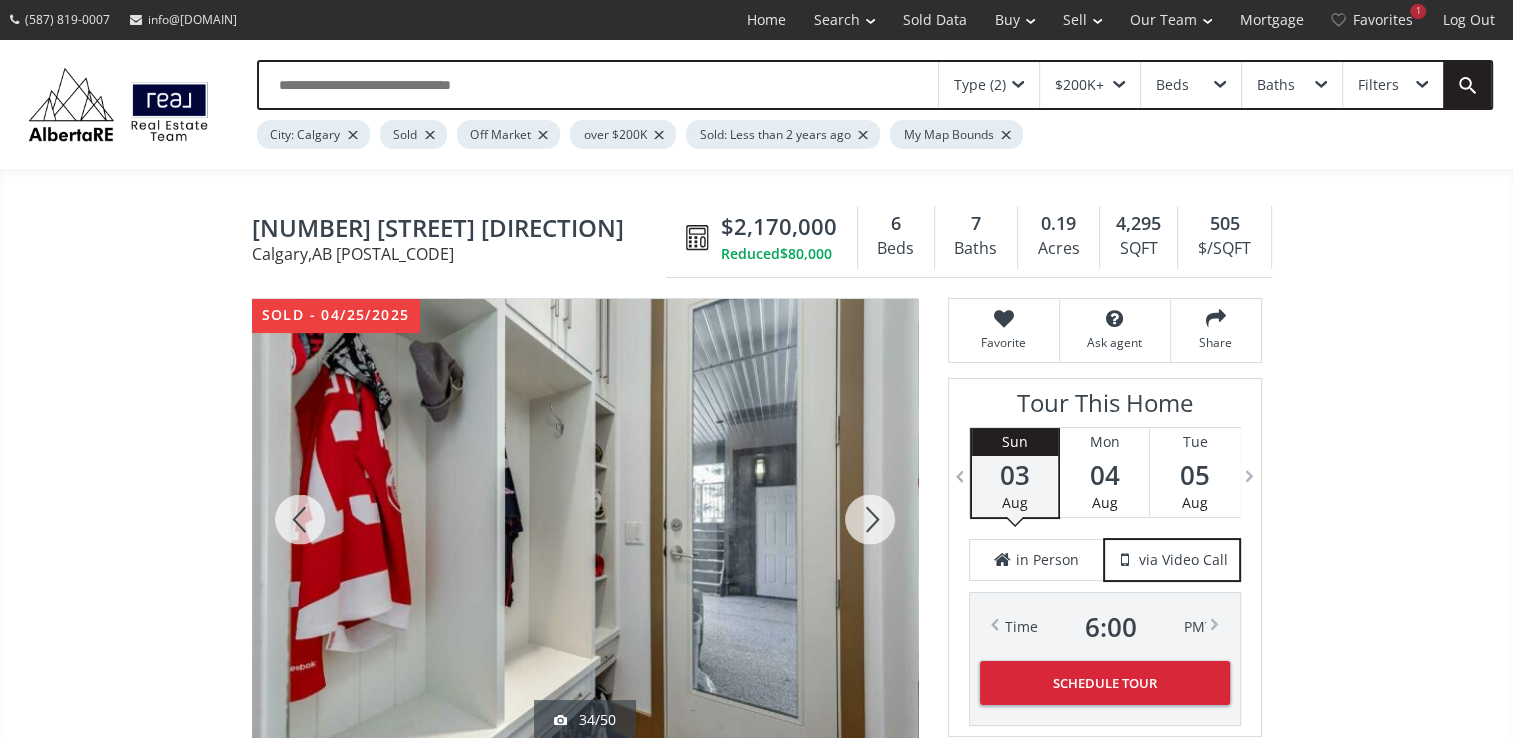 click at bounding box center (870, 519) 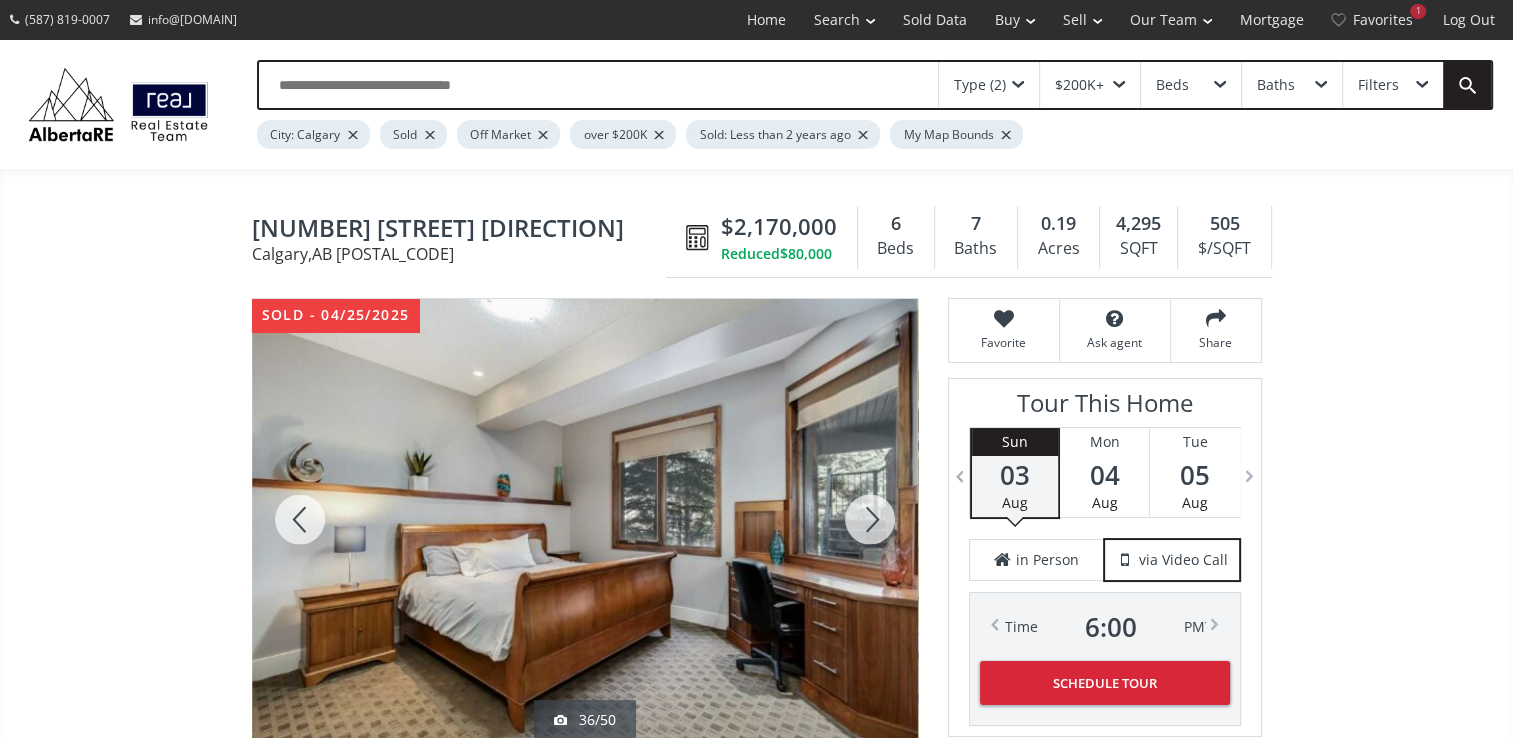 click at bounding box center (870, 519) 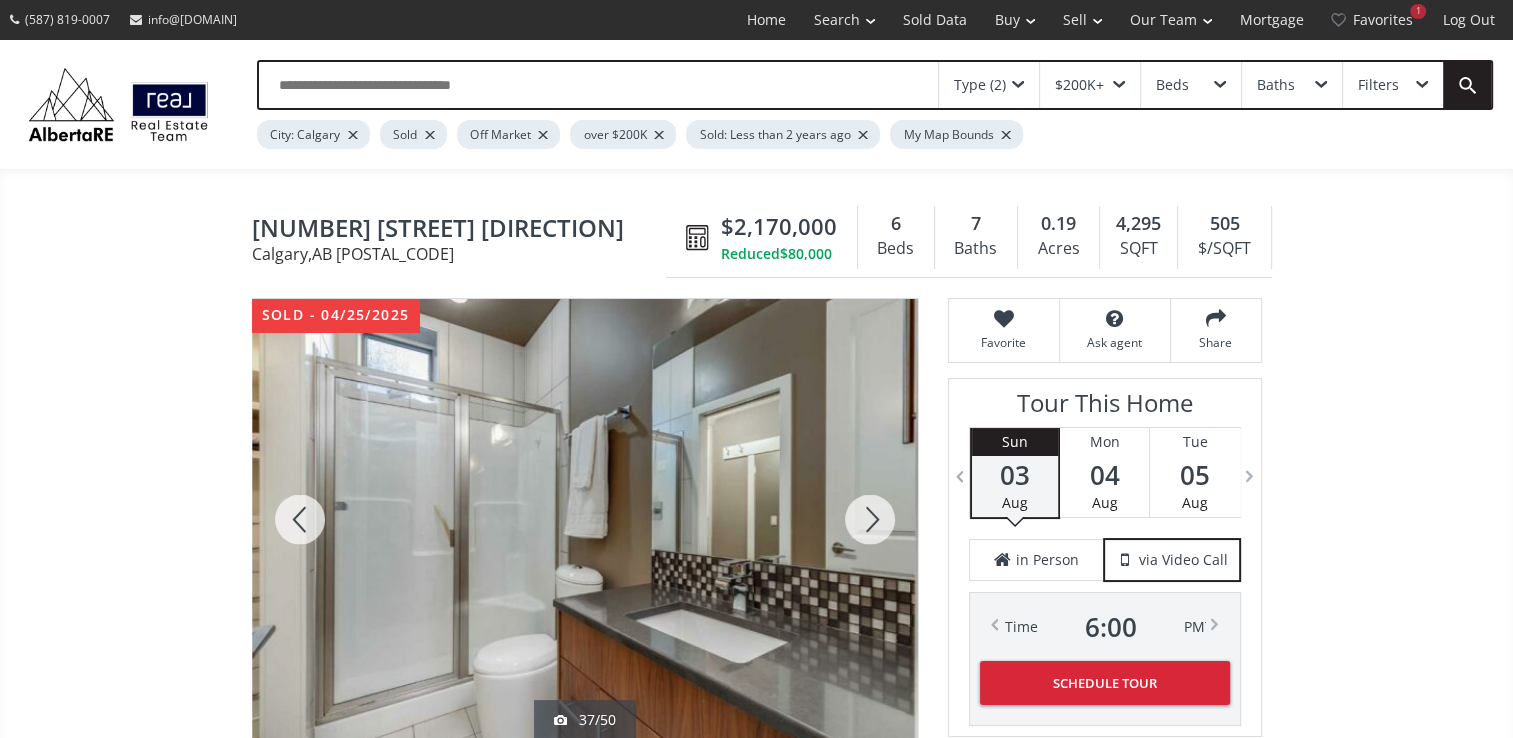 click at bounding box center [870, 519] 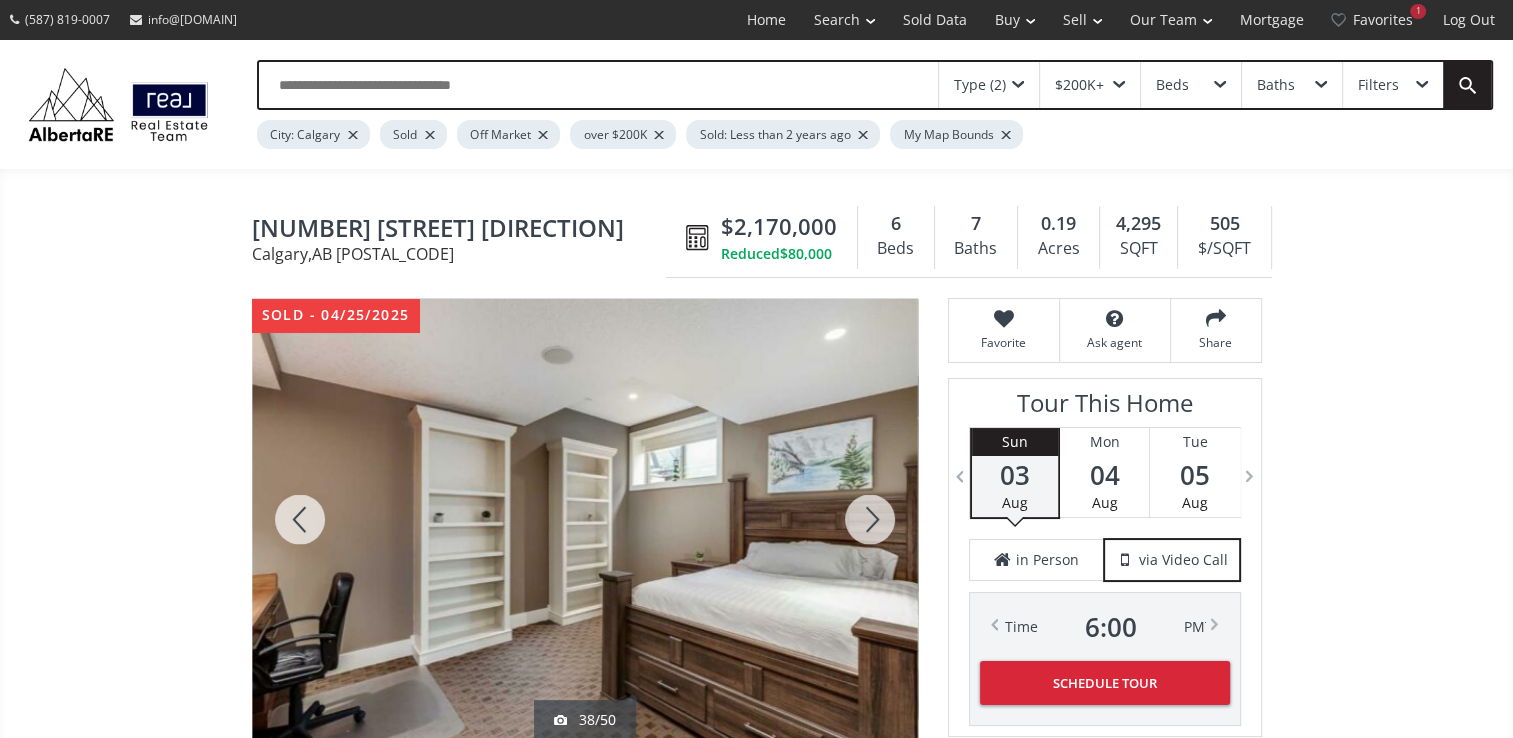 click at bounding box center [870, 519] 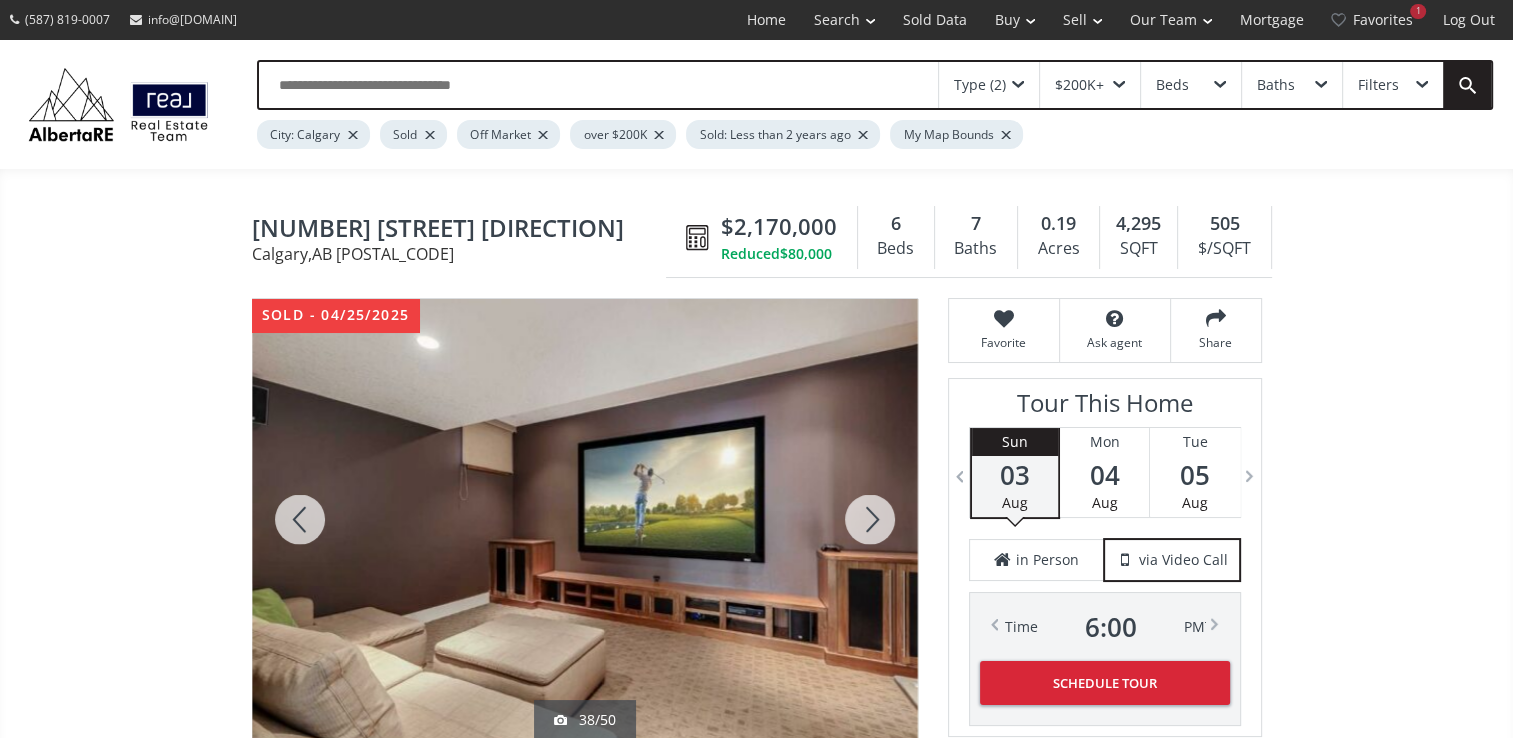 click at bounding box center (870, 519) 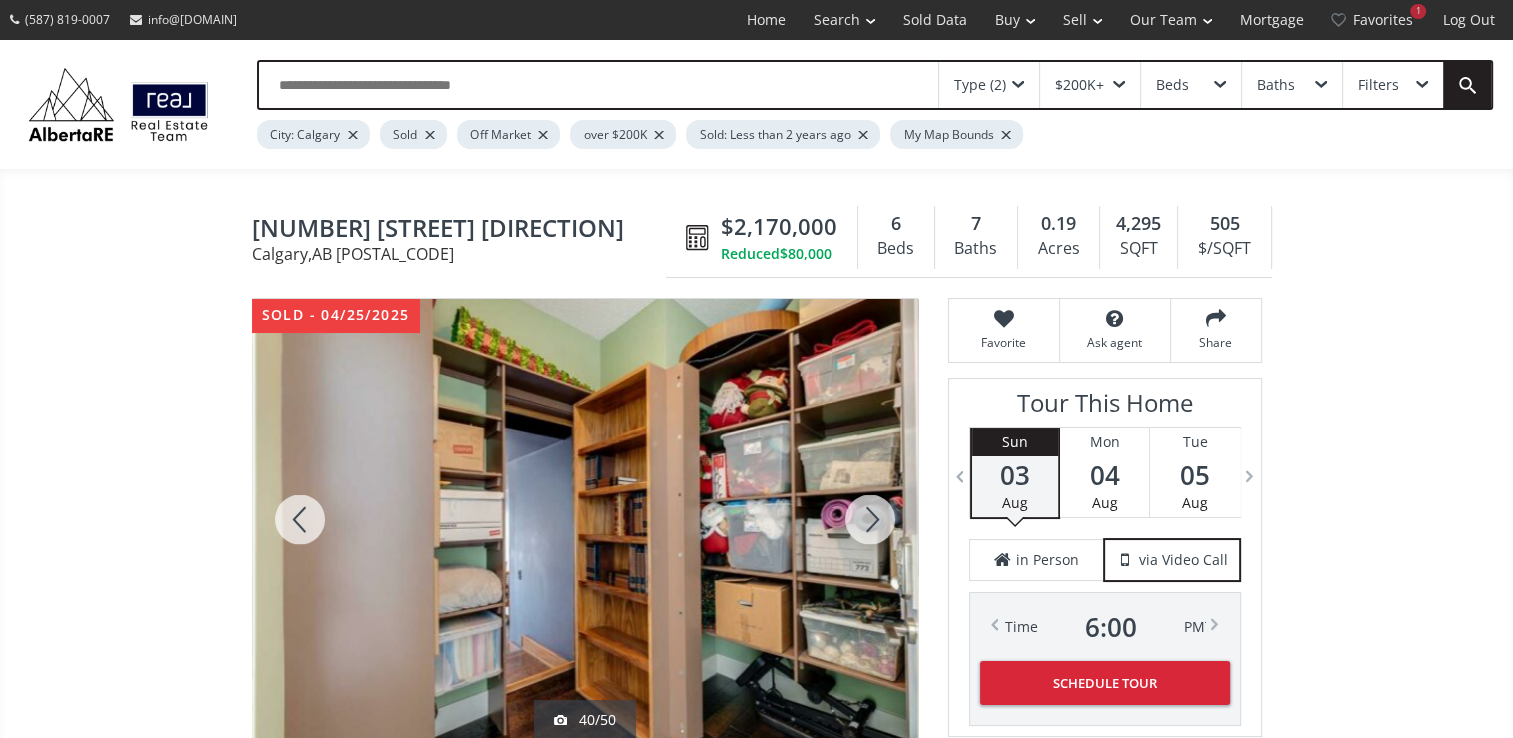 click at bounding box center (870, 519) 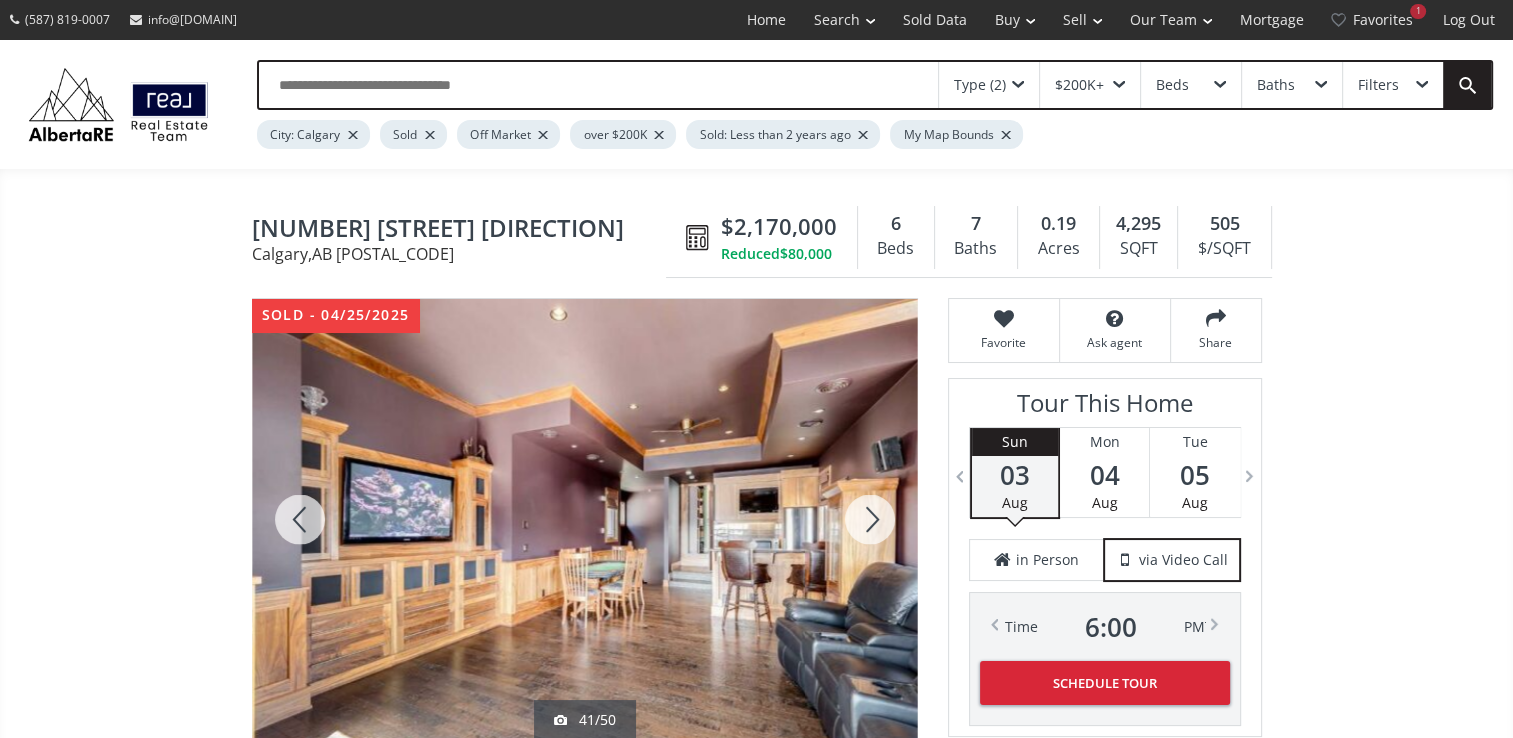 click at bounding box center [300, 519] 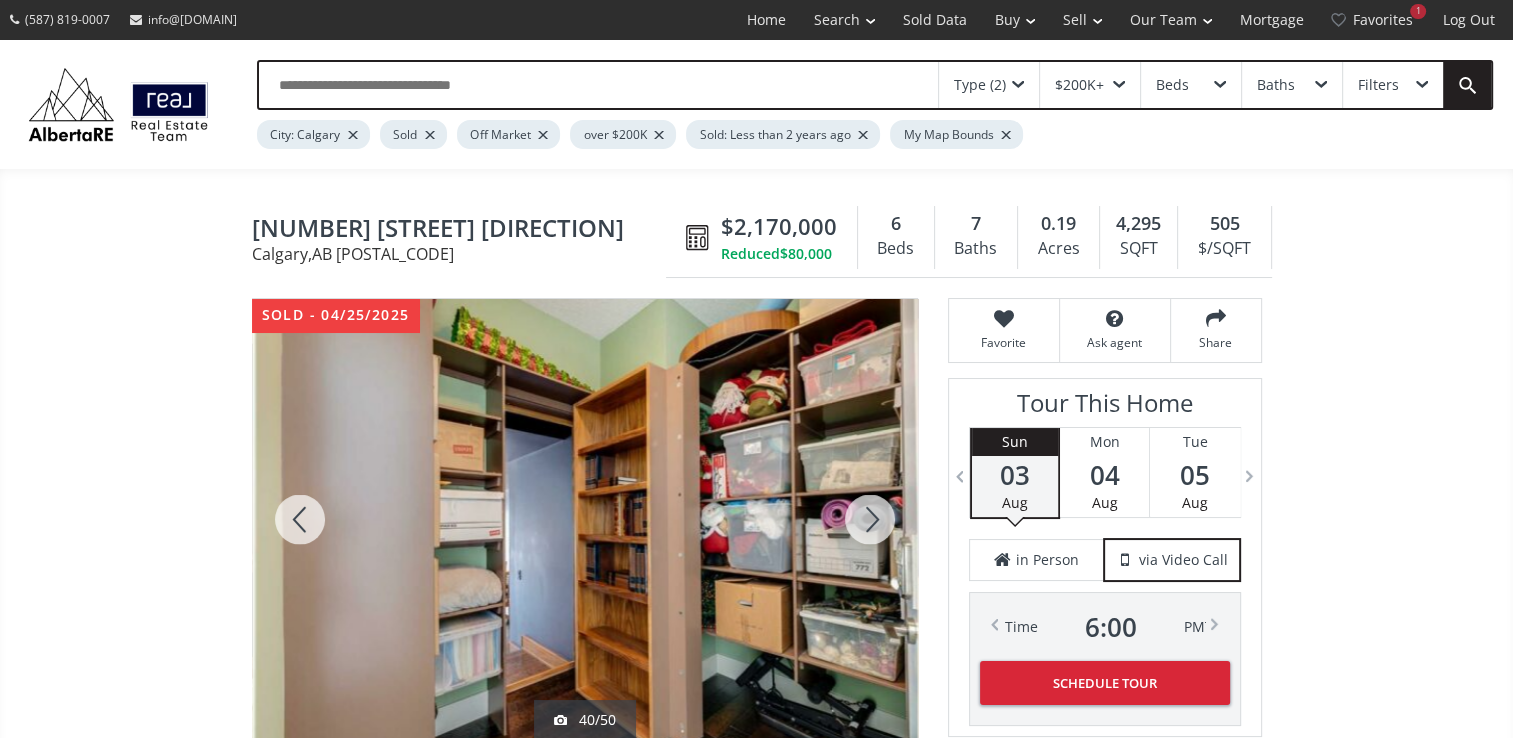 click at bounding box center (300, 519) 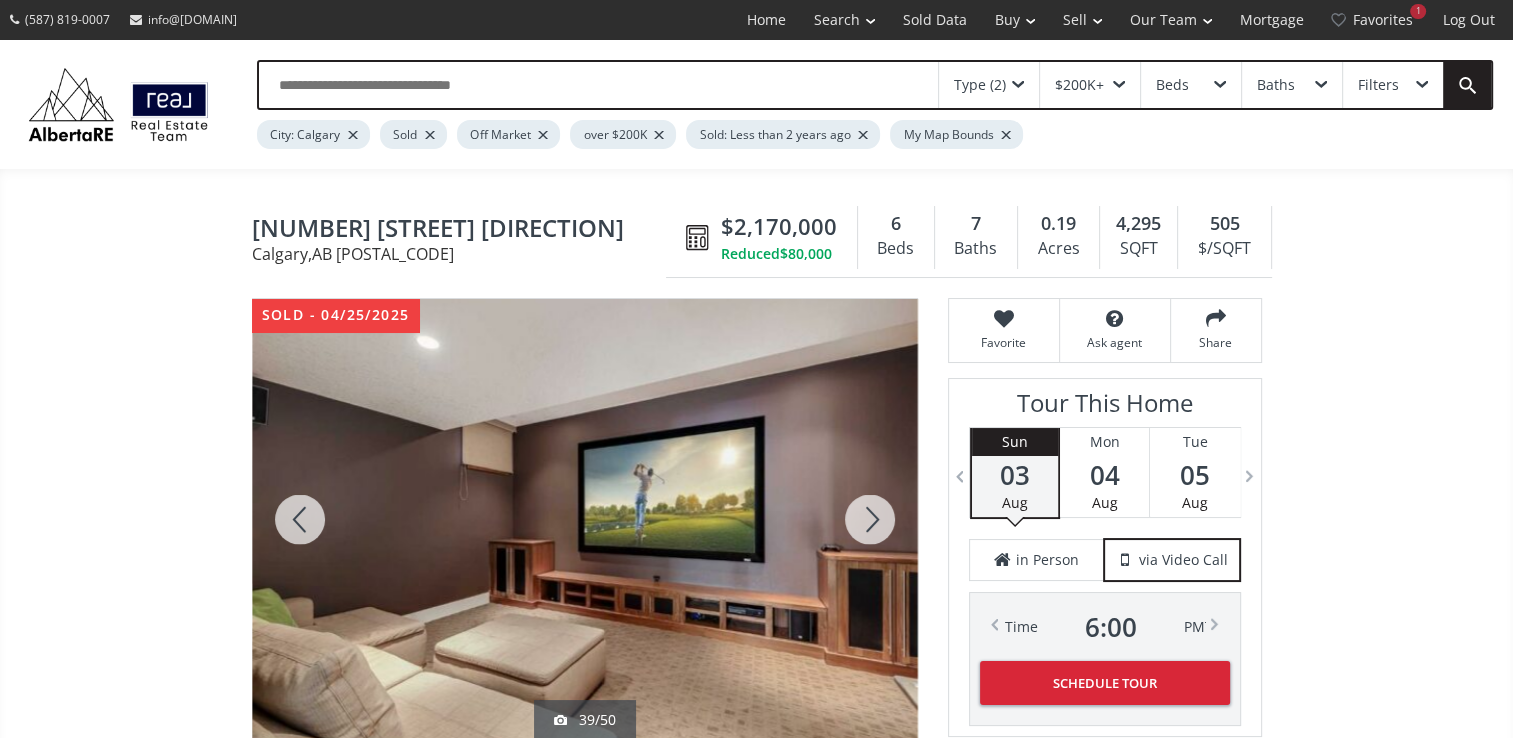 click at bounding box center (870, 519) 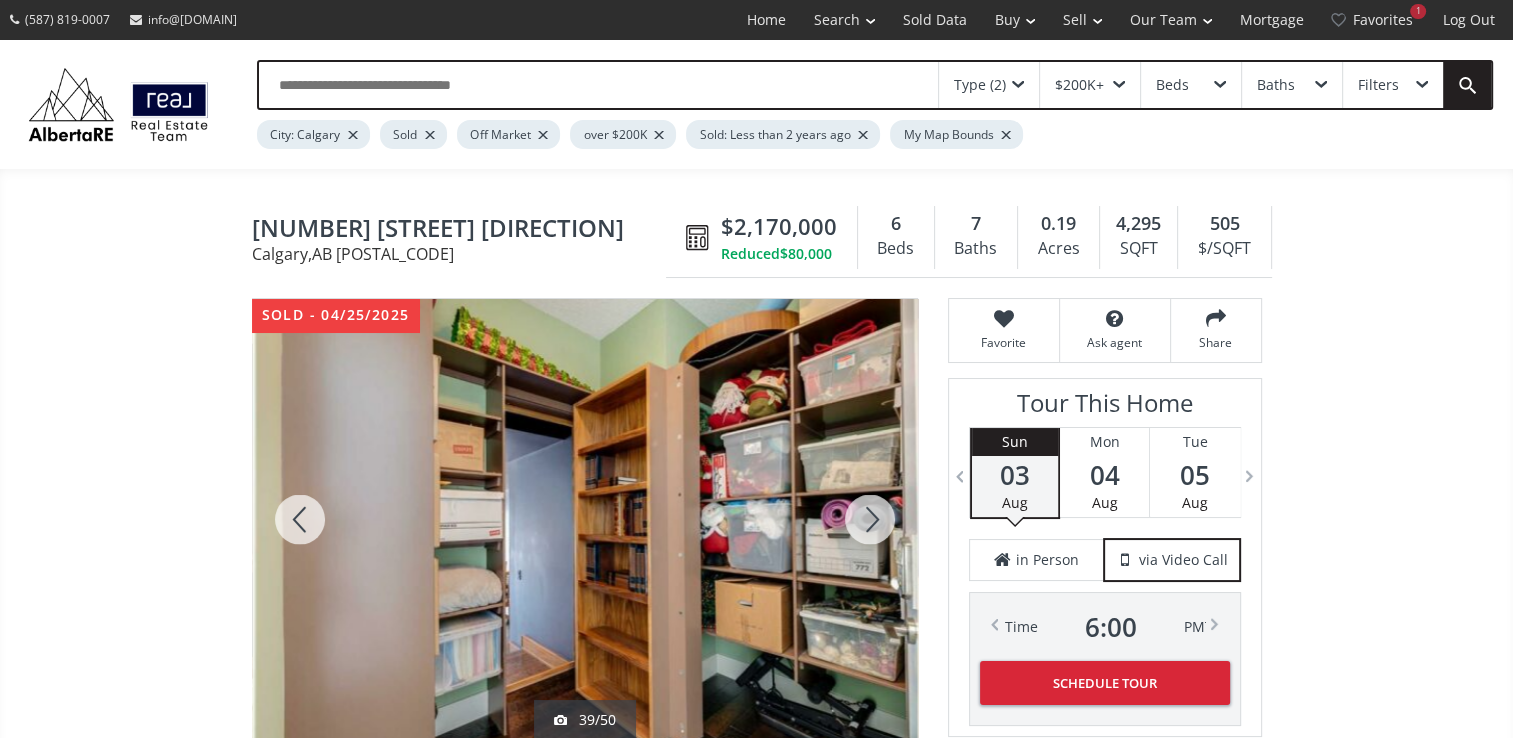 click at bounding box center [870, 519] 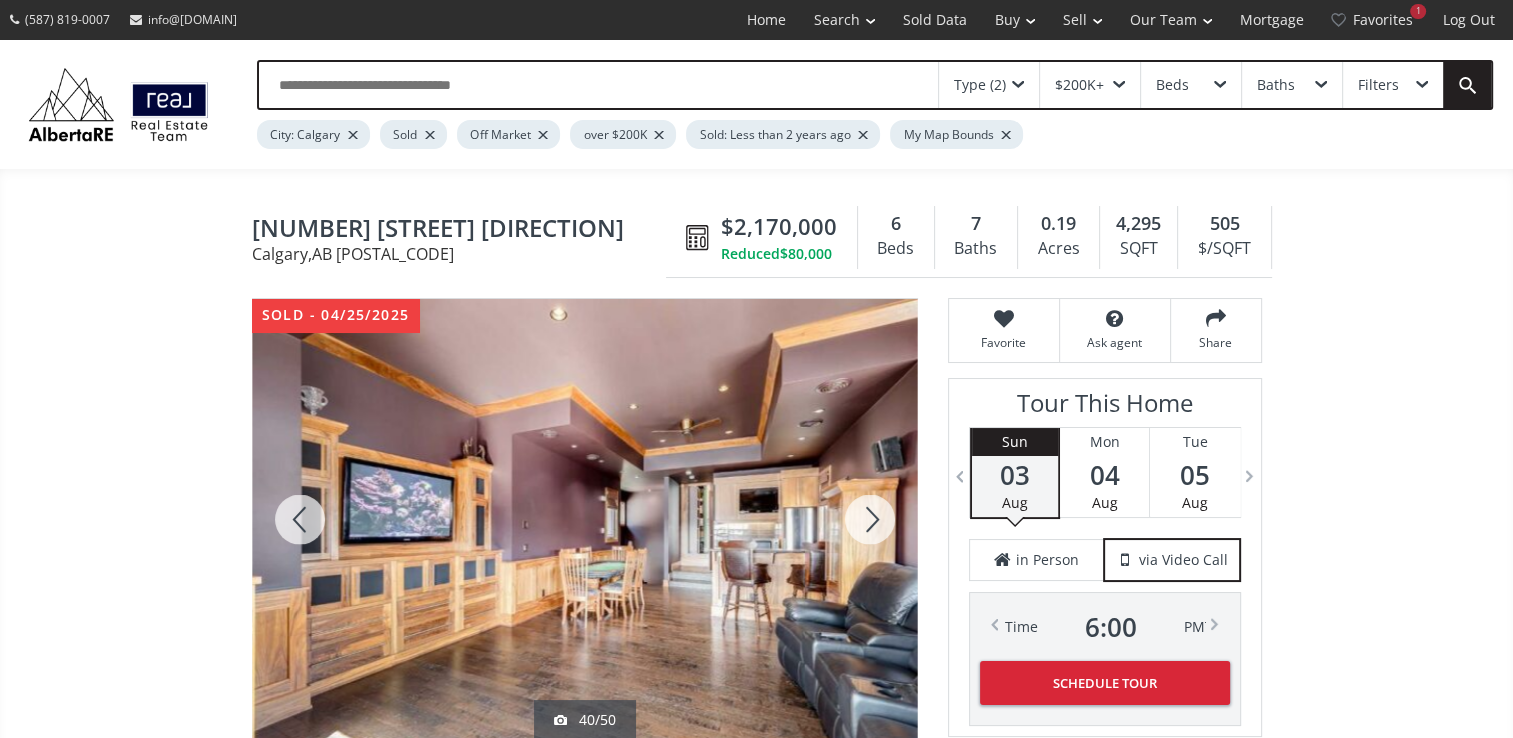 click at bounding box center [870, 519] 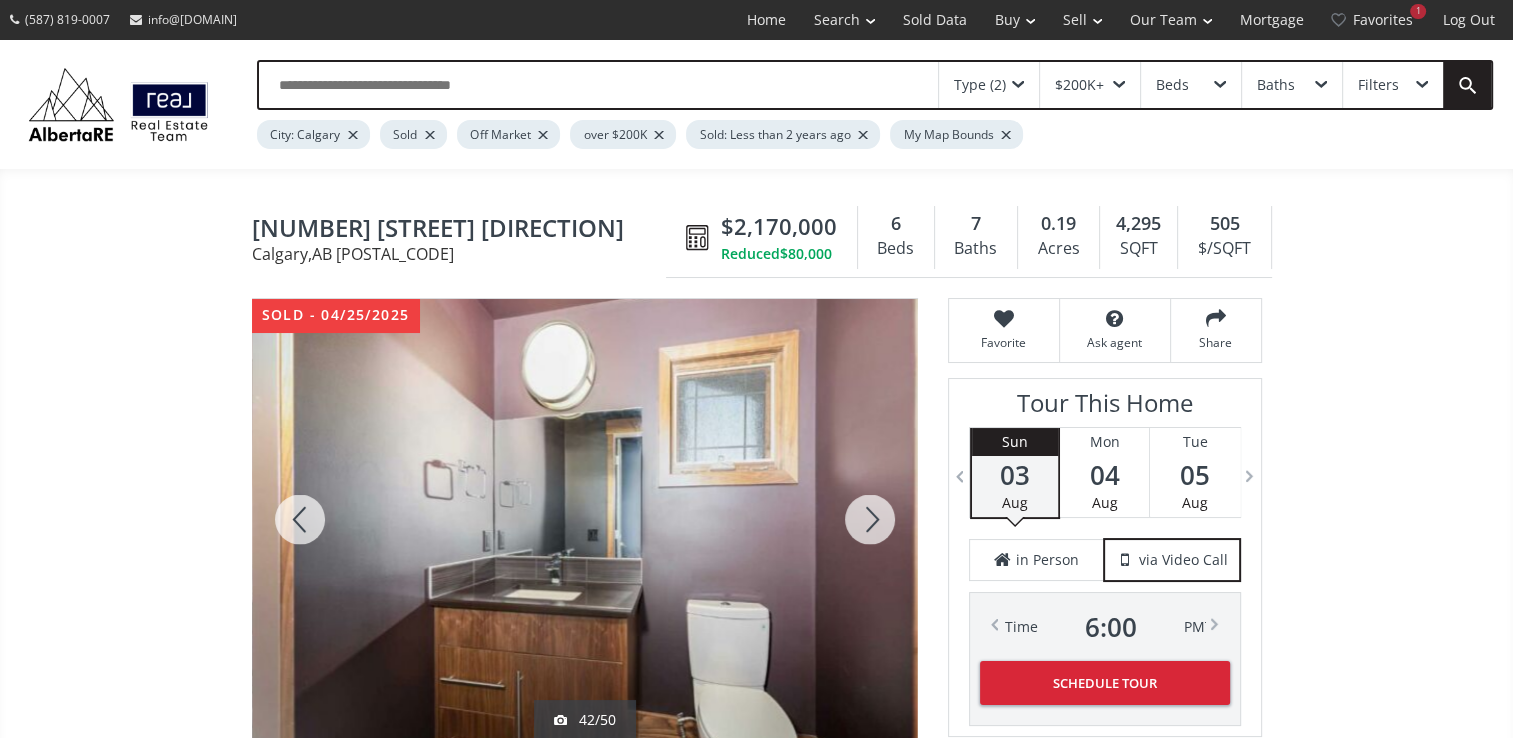 click at bounding box center (870, 519) 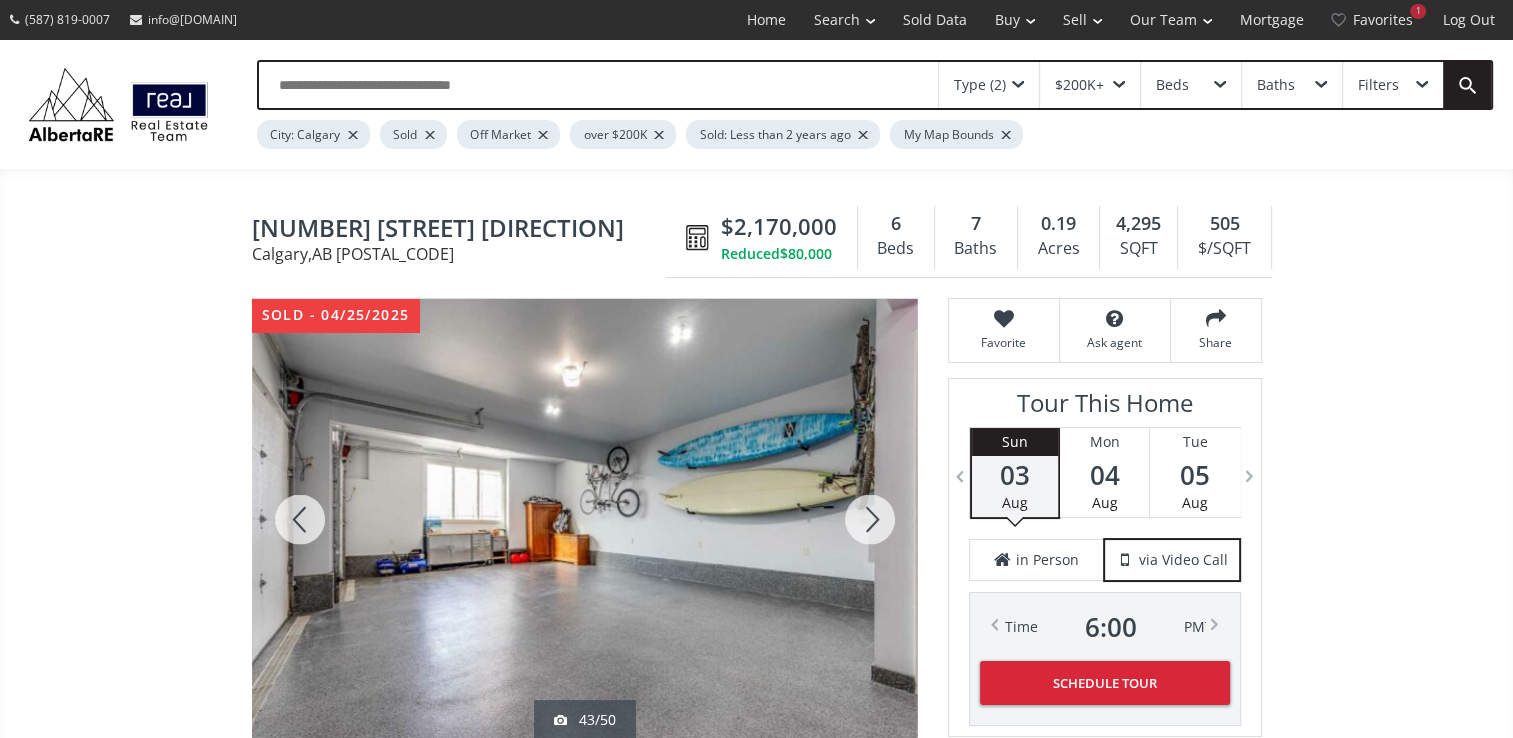 click at bounding box center [870, 519] 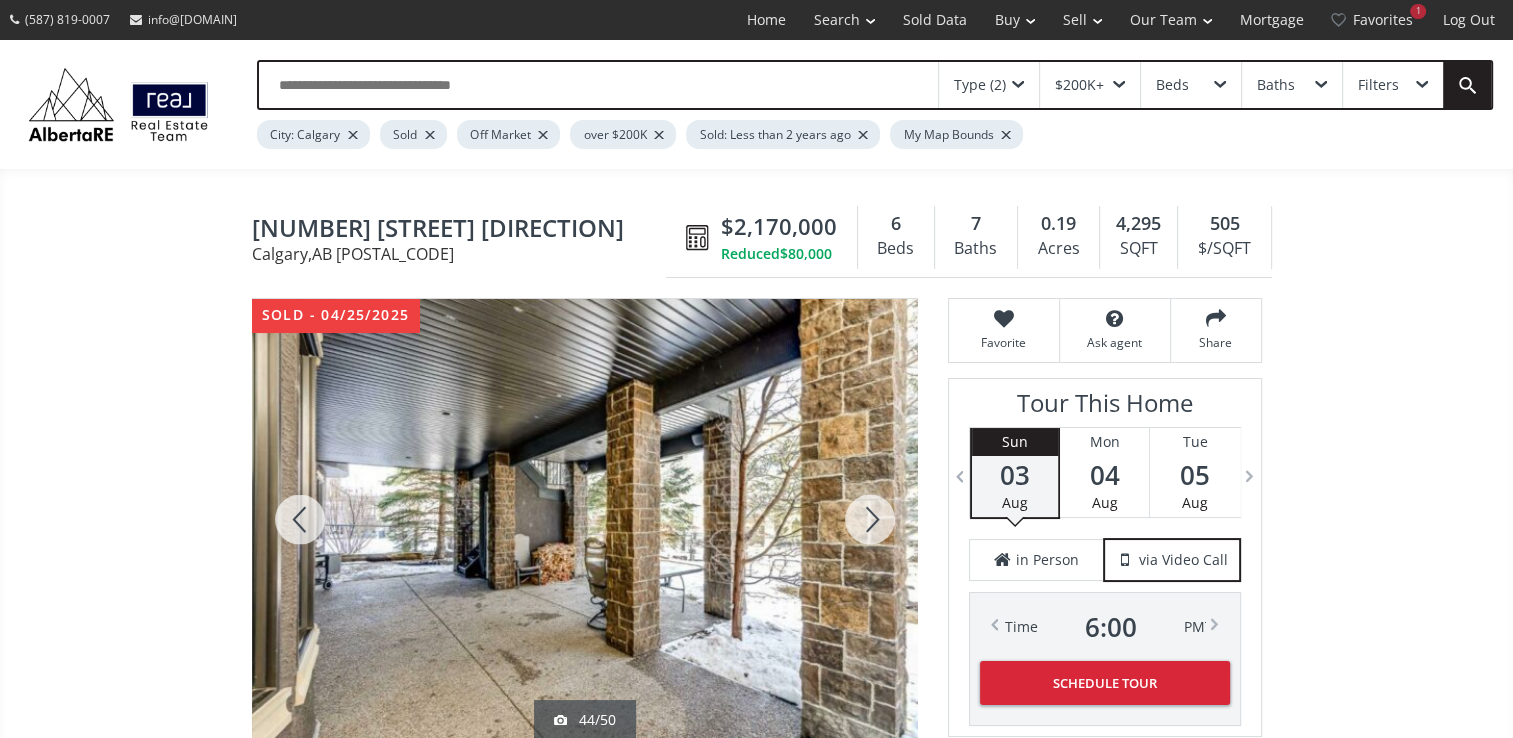 click at bounding box center [870, 519] 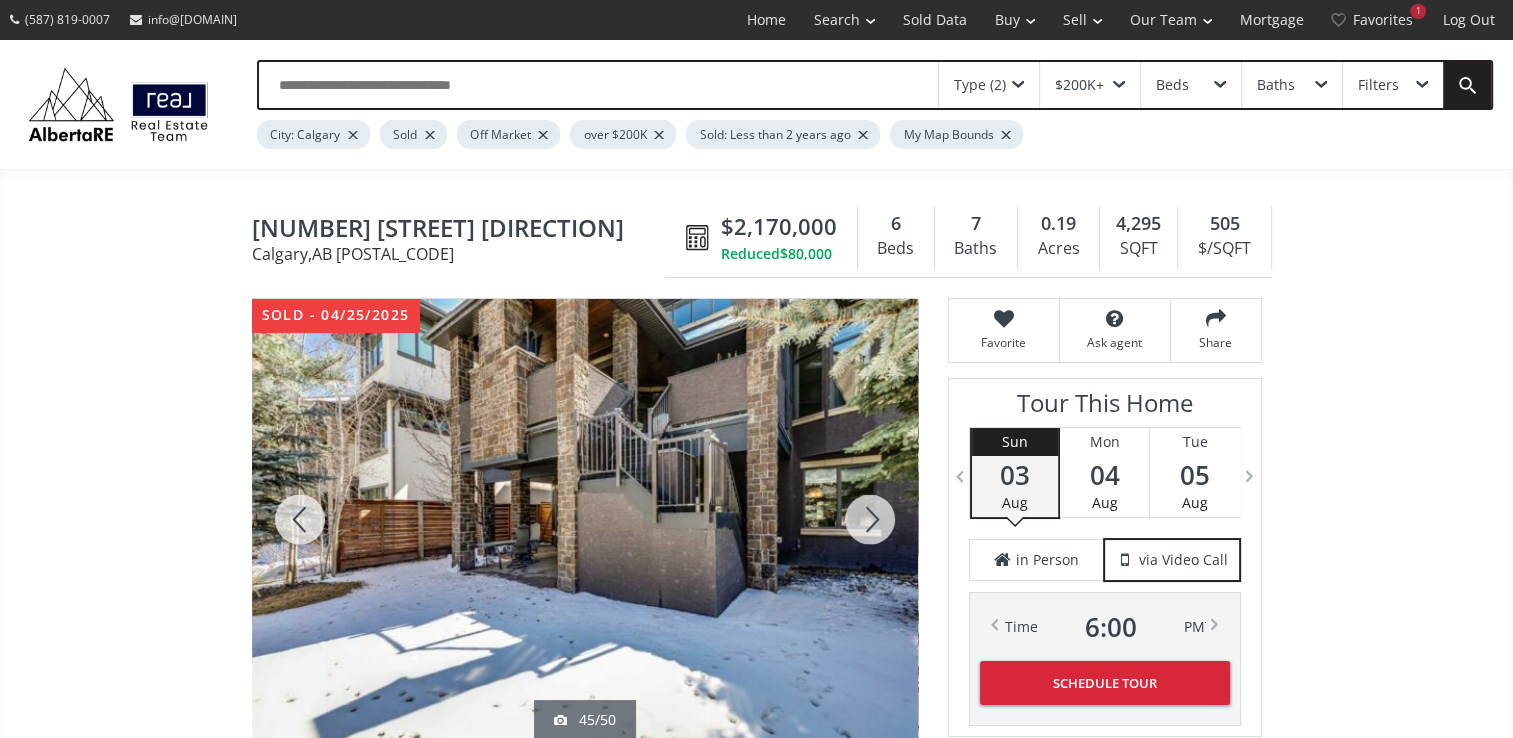 click at bounding box center [870, 519] 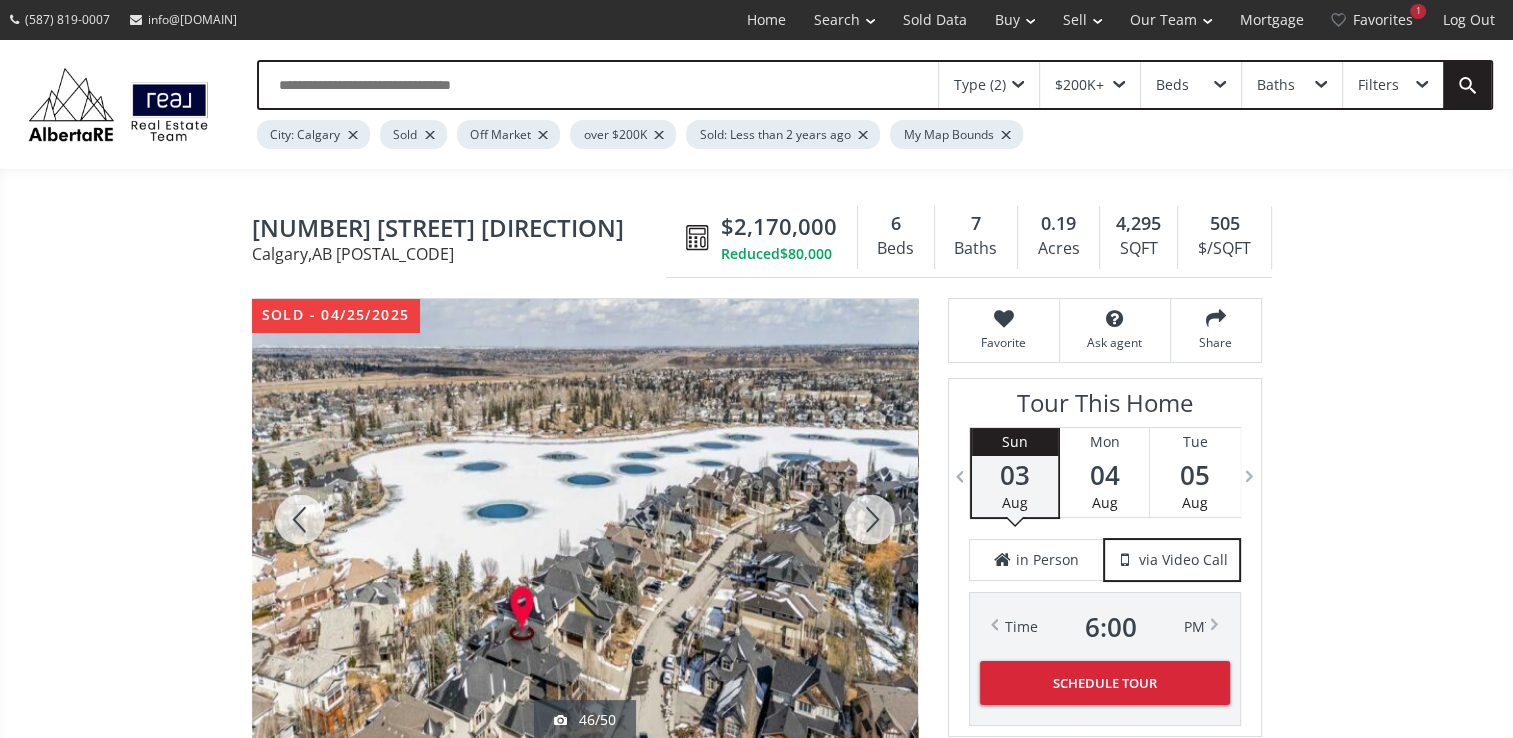 click at bounding box center [870, 519] 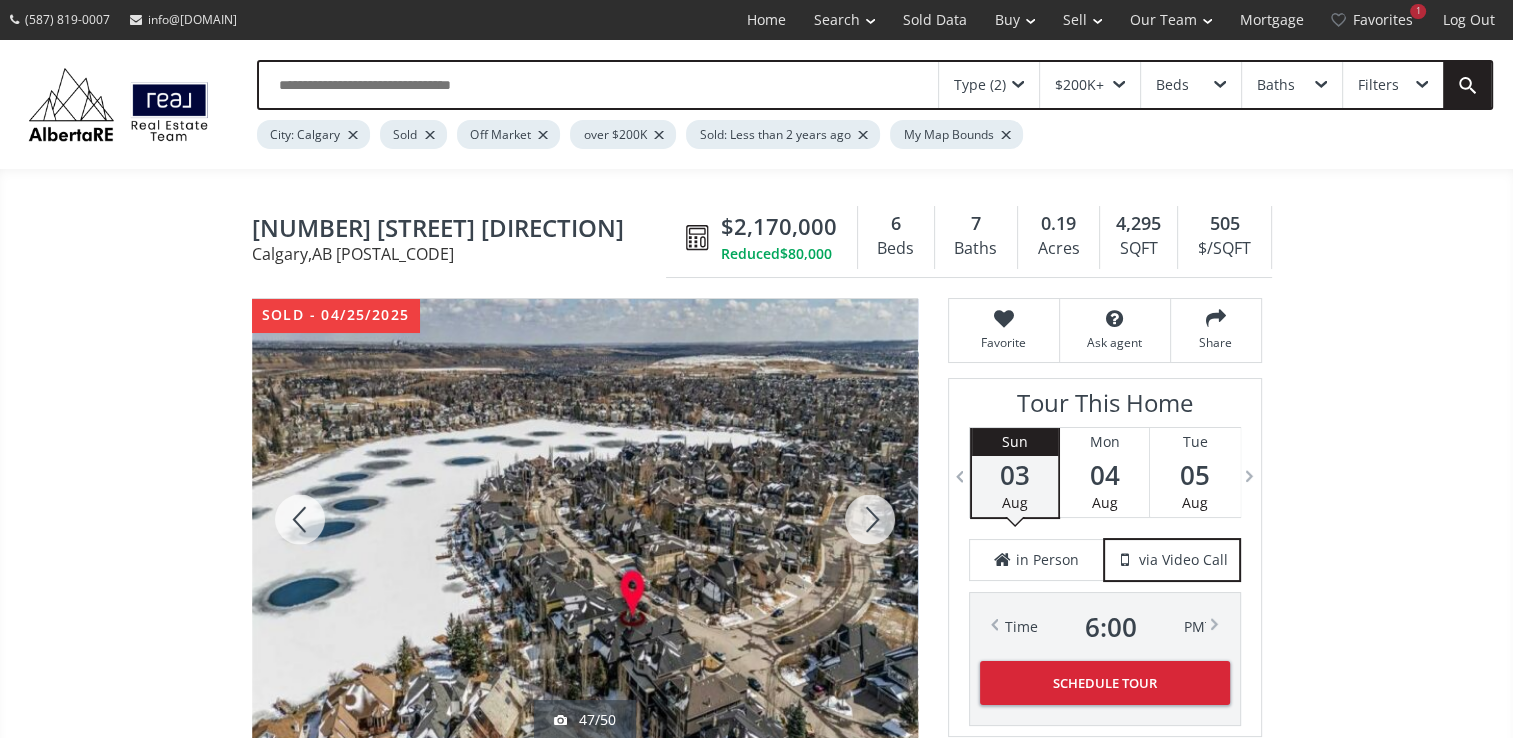 click at bounding box center [870, 519] 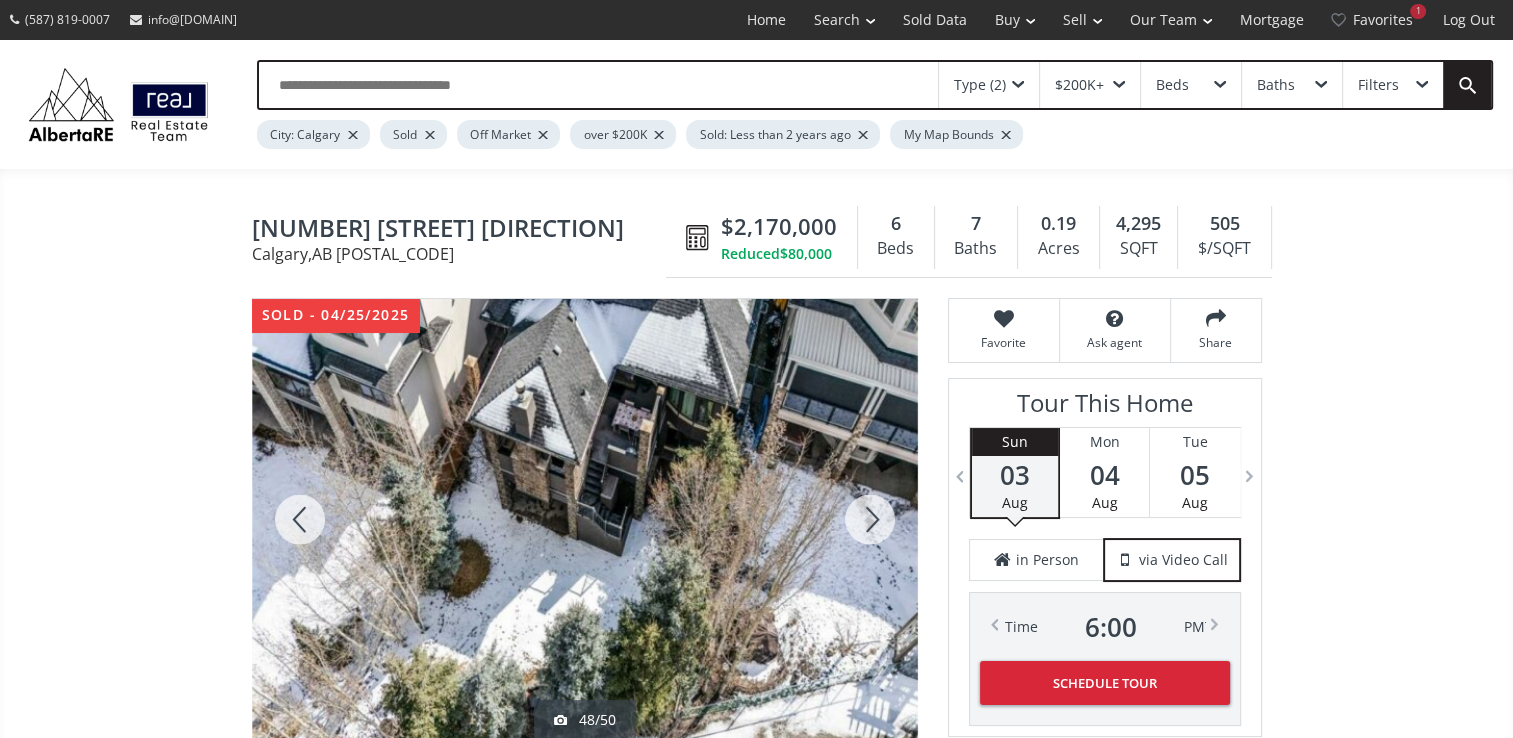 click at bounding box center (870, 519) 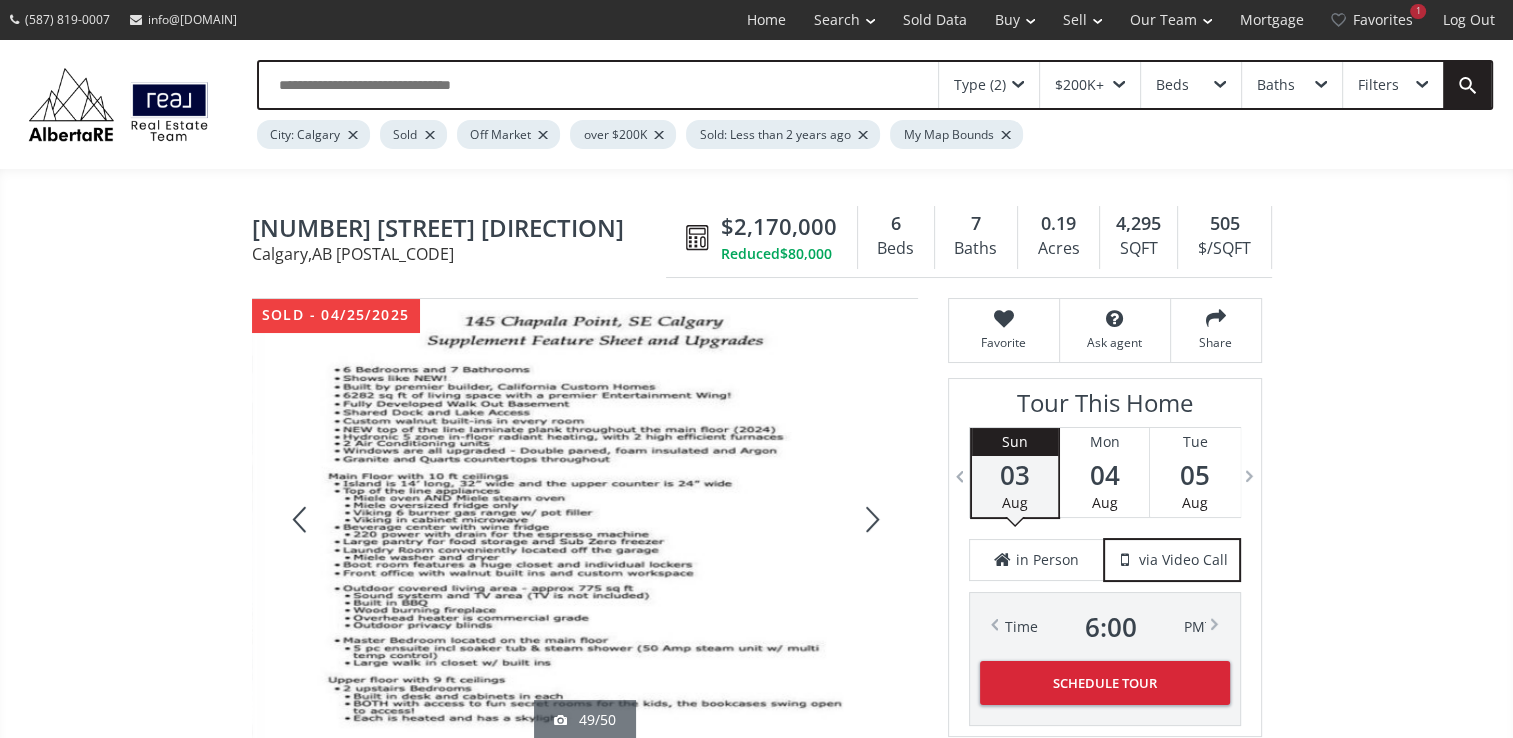 click at bounding box center (870, 519) 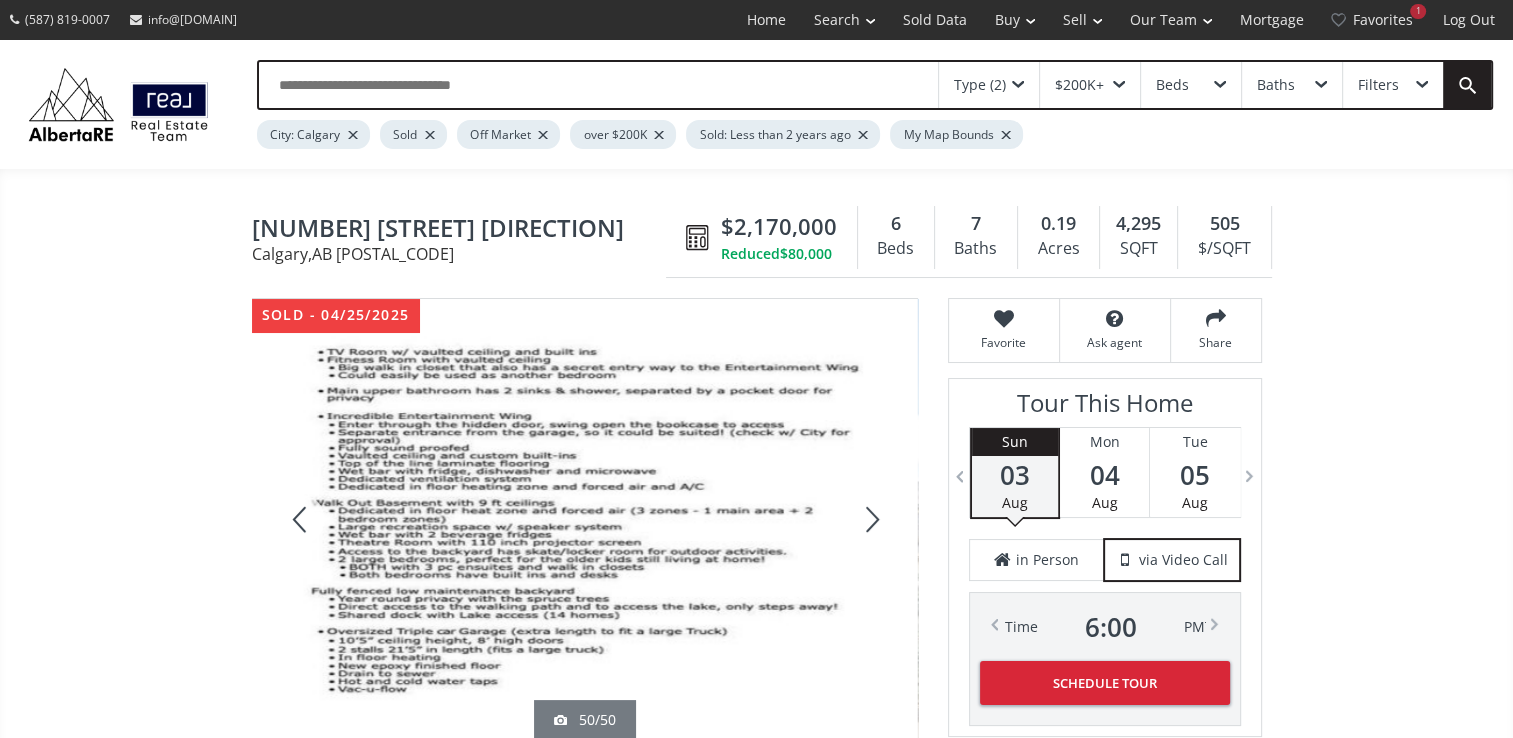 click at bounding box center [870, 519] 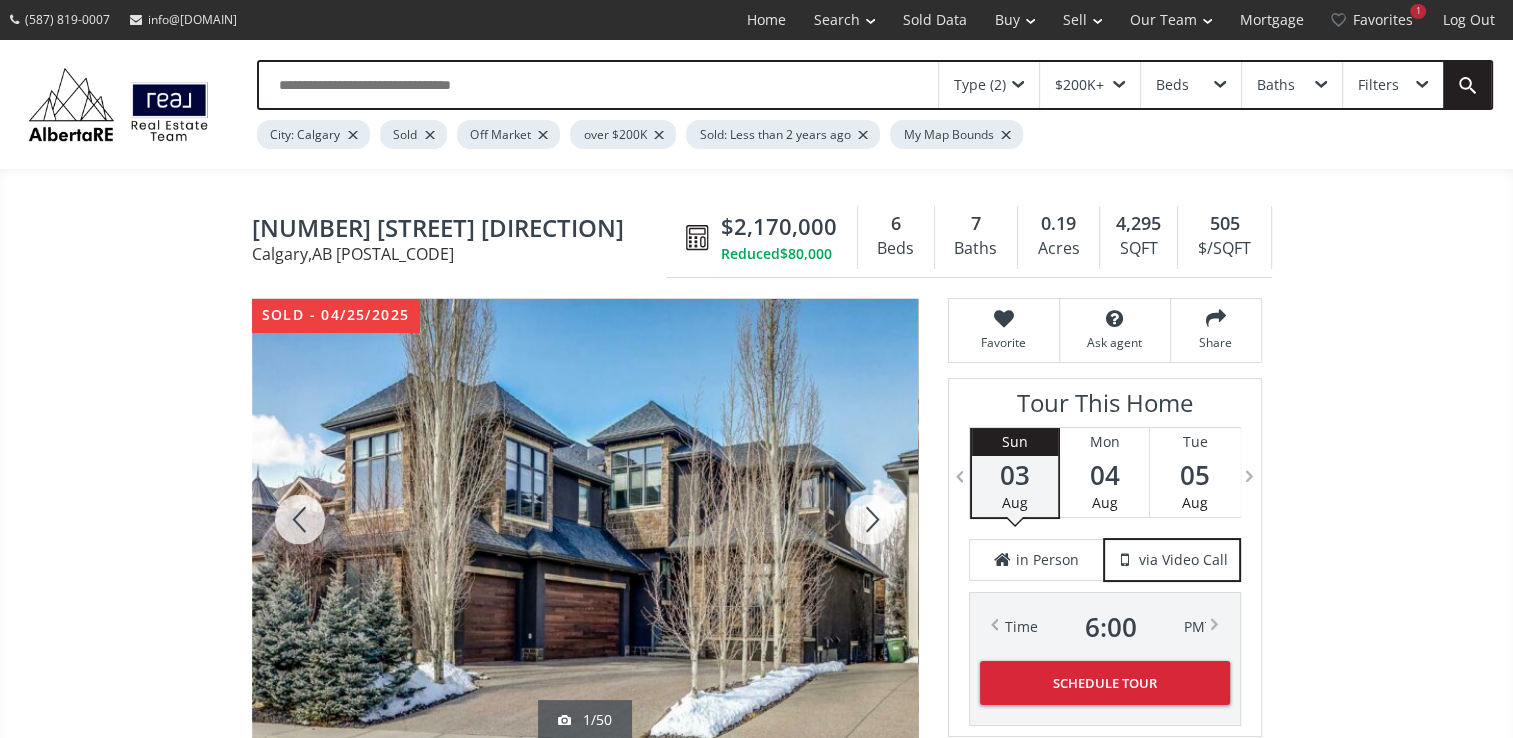 click at bounding box center (870, 519) 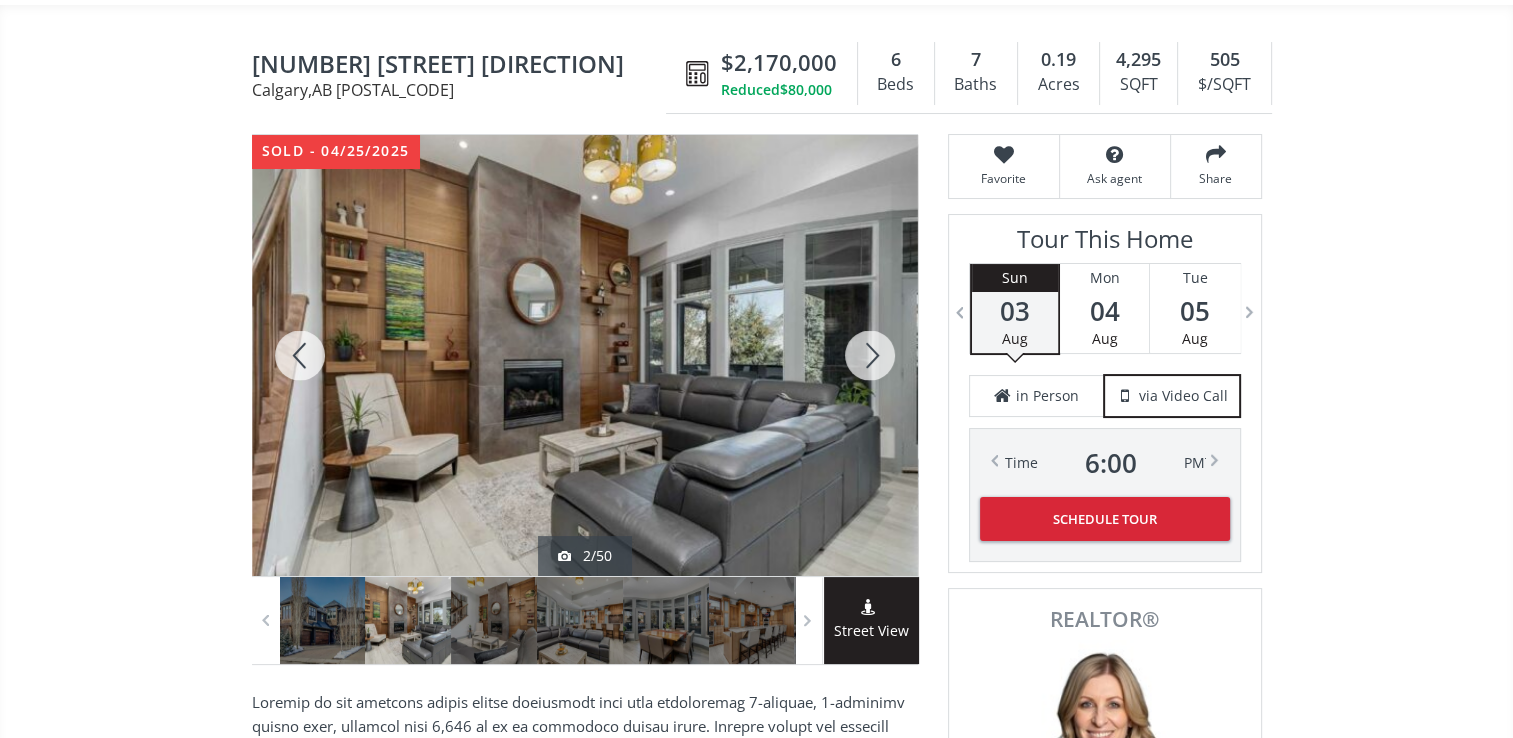 scroll, scrollTop: 0, scrollLeft: 0, axis: both 